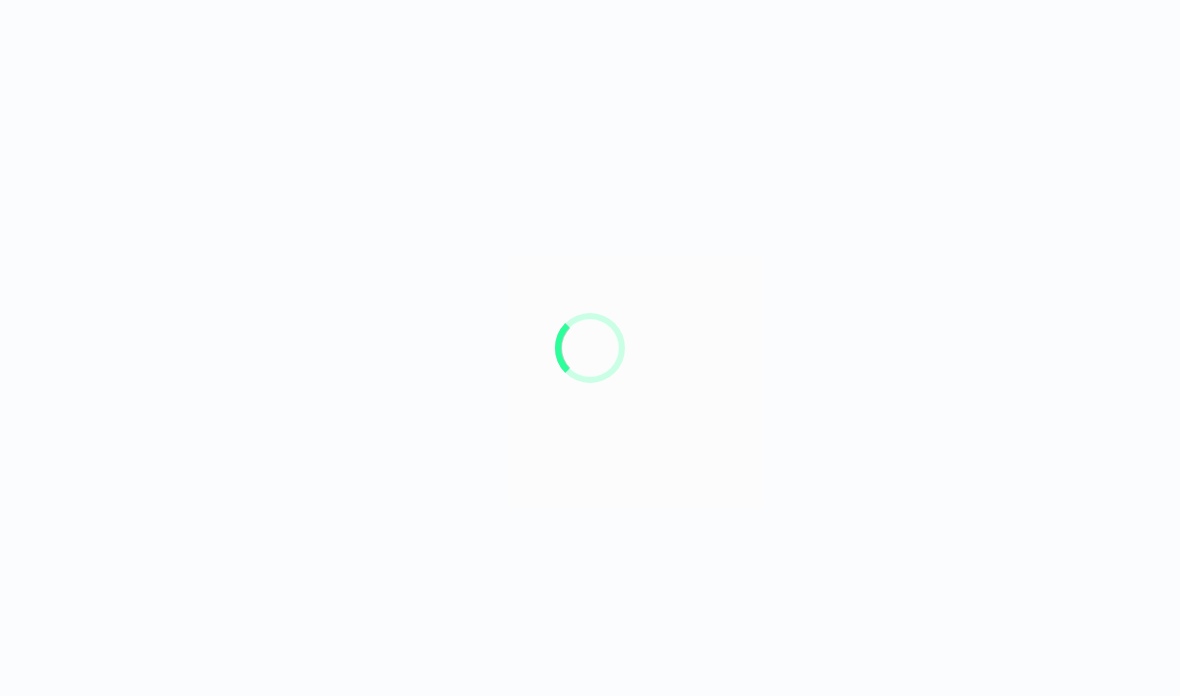 scroll, scrollTop: 0, scrollLeft: 0, axis: both 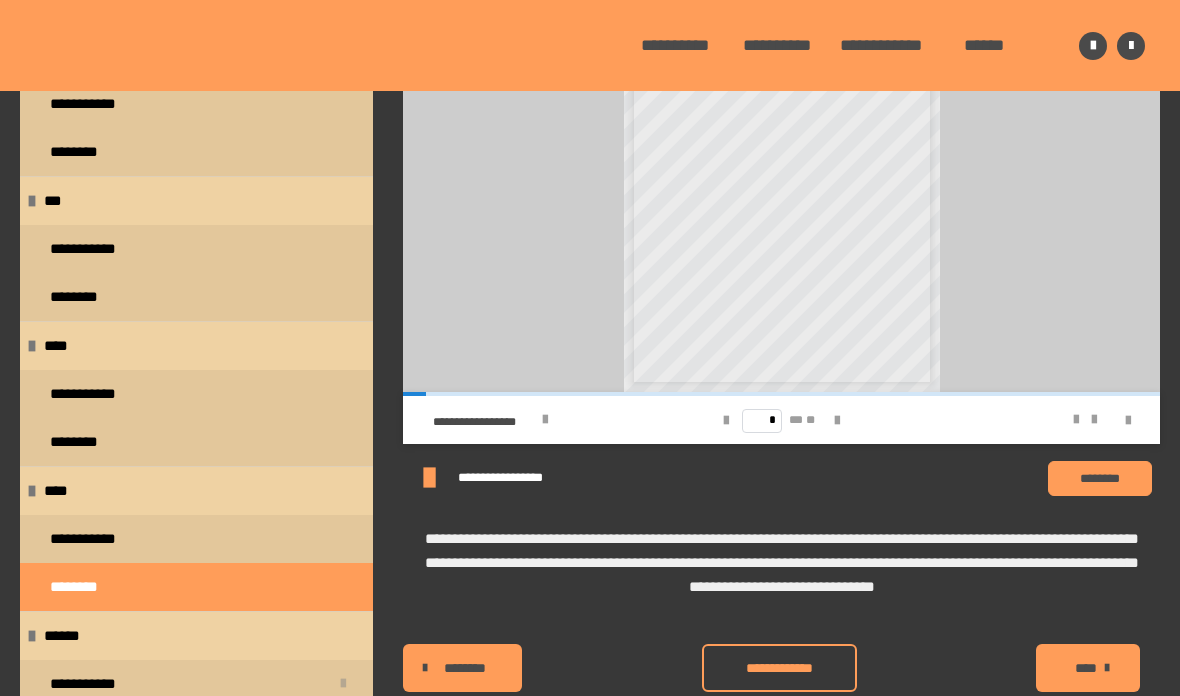 click on "**********" at bounding box center (196, 539) 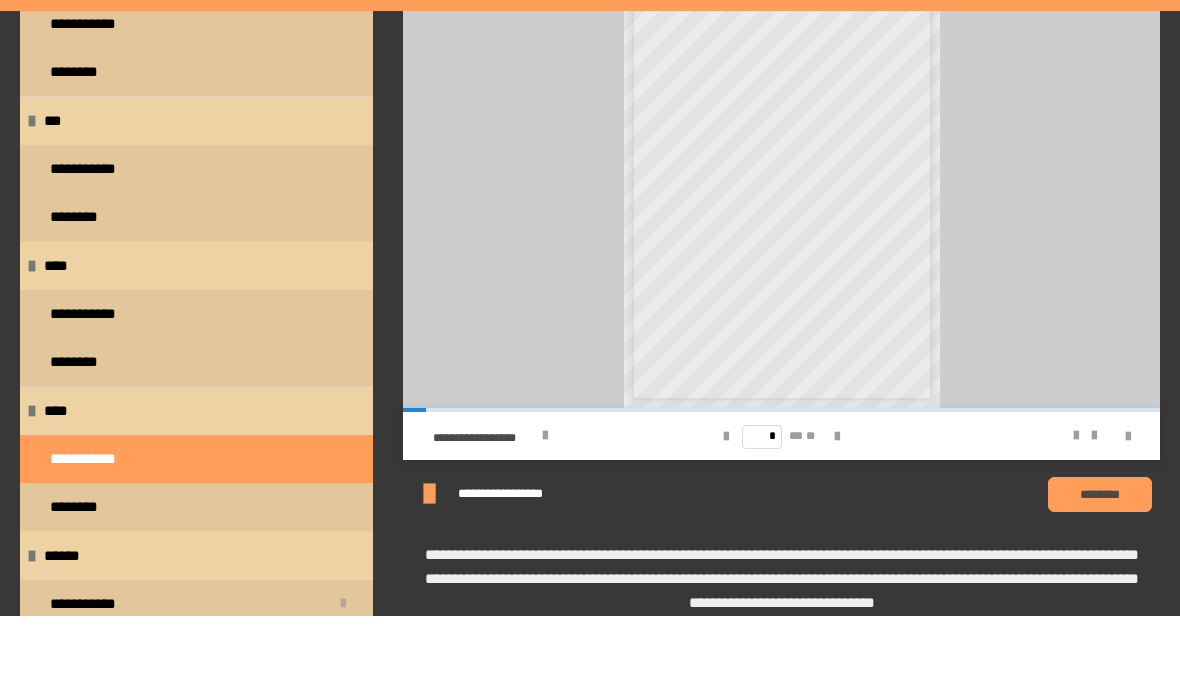 scroll, scrollTop: 441, scrollLeft: 0, axis: vertical 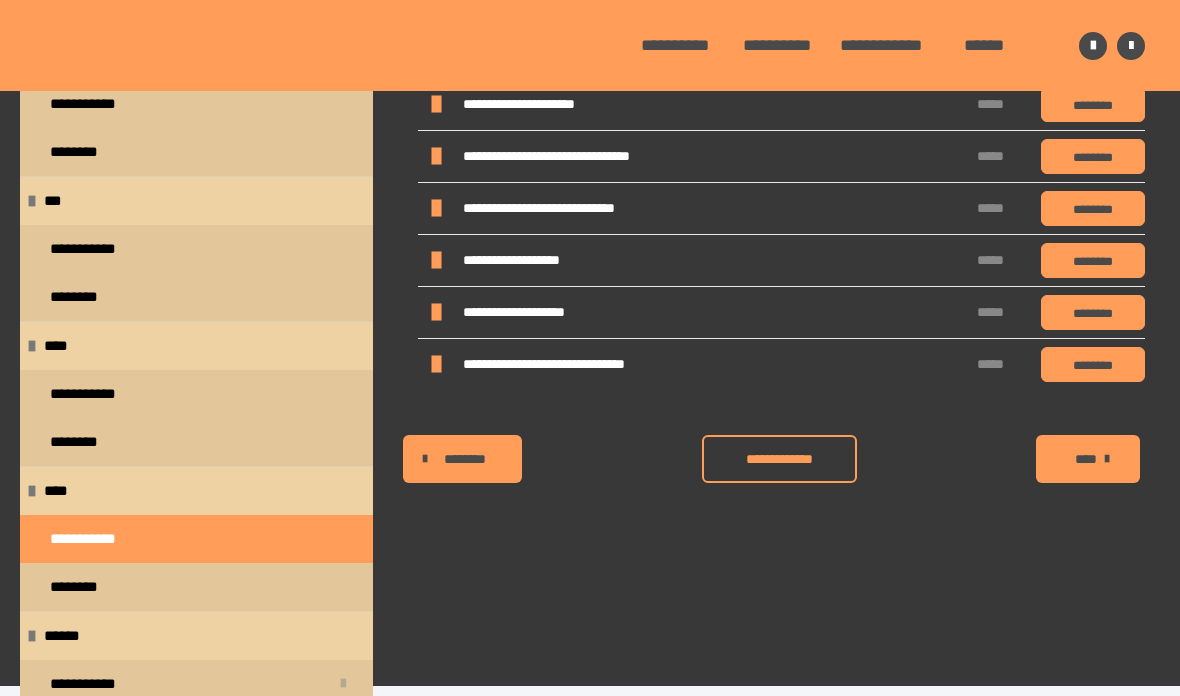 click on "********" at bounding box center [196, 587] 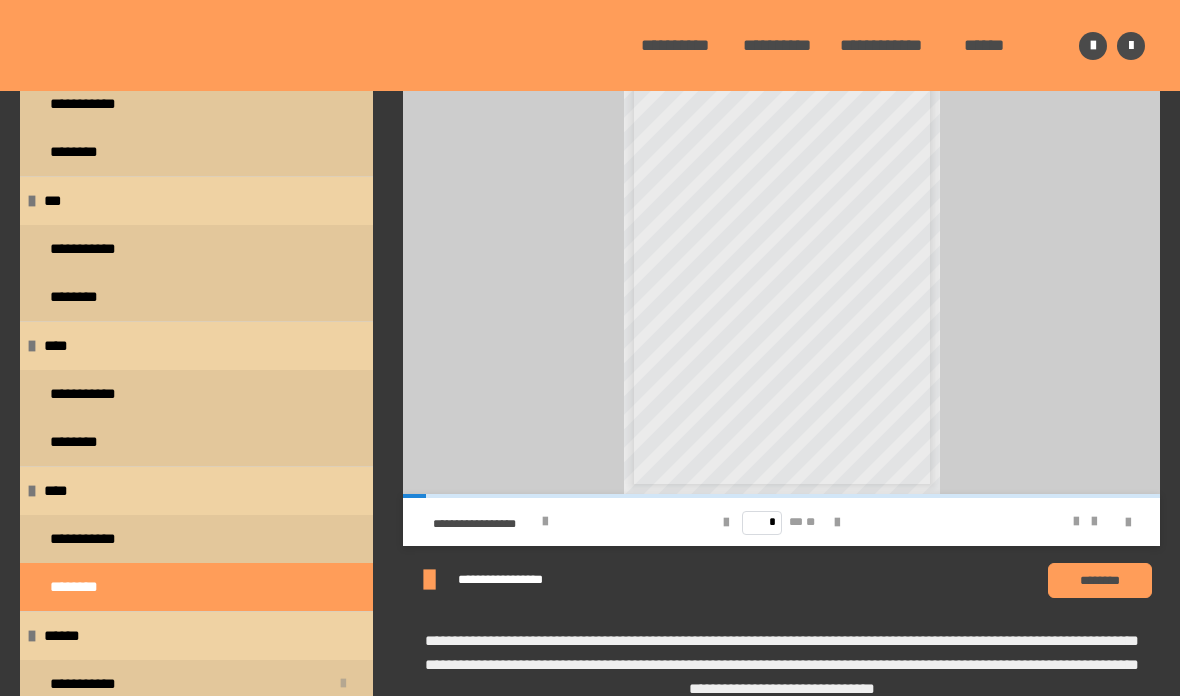 scroll, scrollTop: 322, scrollLeft: 0, axis: vertical 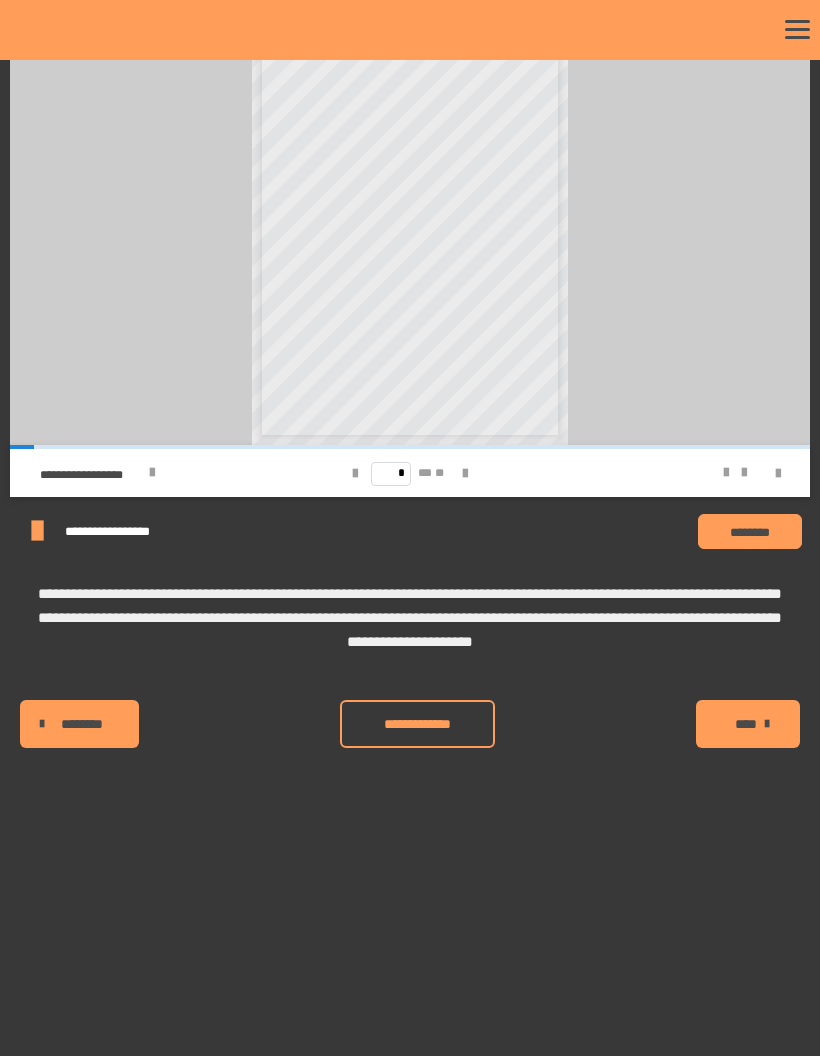 click on "**********" at bounding box center [410, 535] 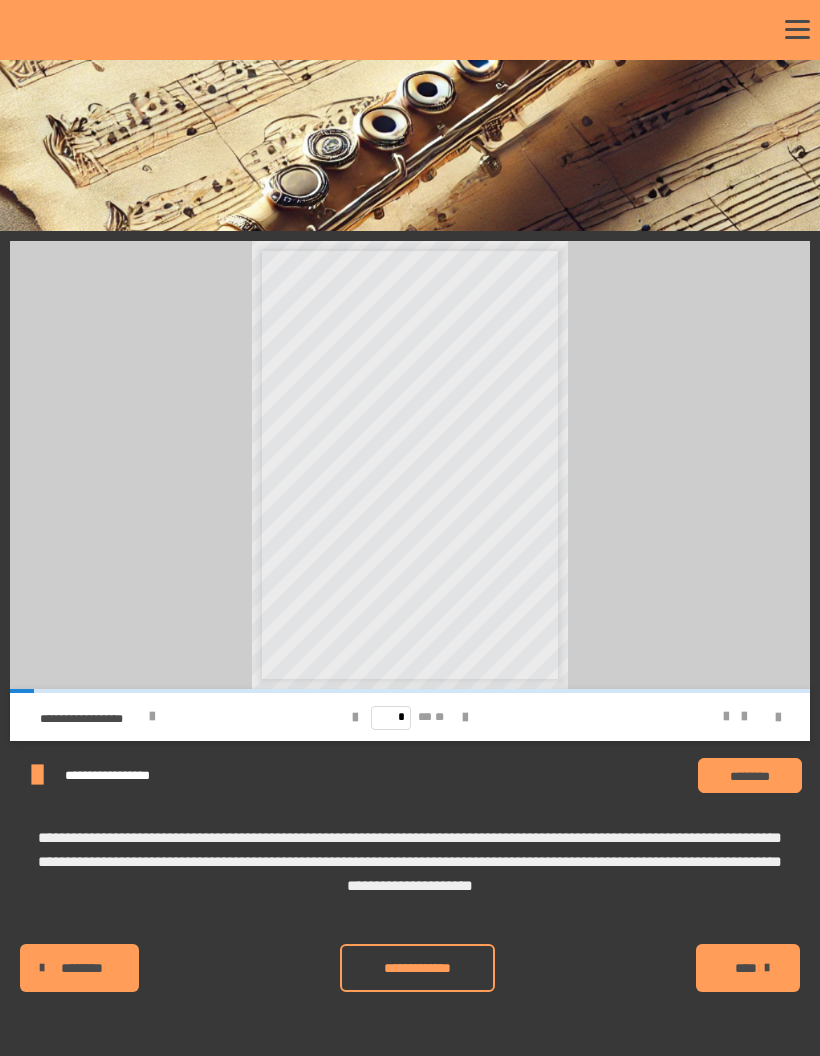 scroll, scrollTop: 48, scrollLeft: 0, axis: vertical 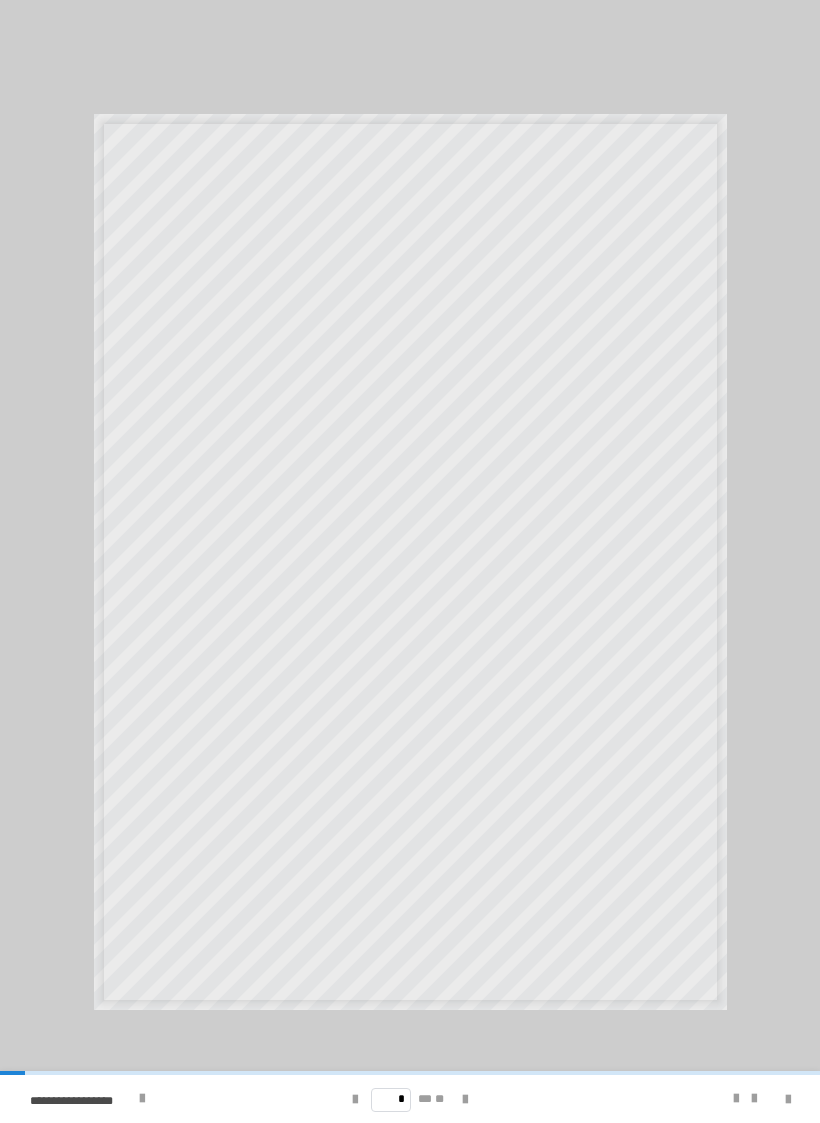 click at bounding box center (465, 1100) 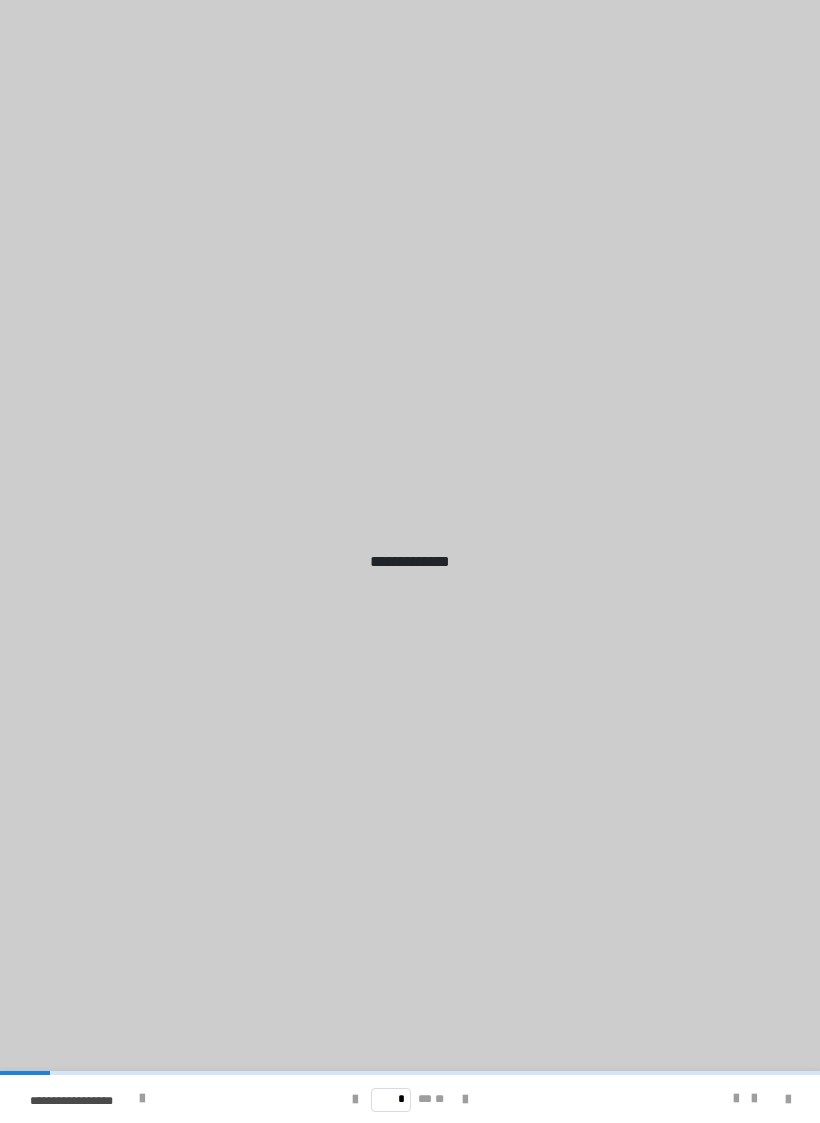 click at bounding box center [465, 1100] 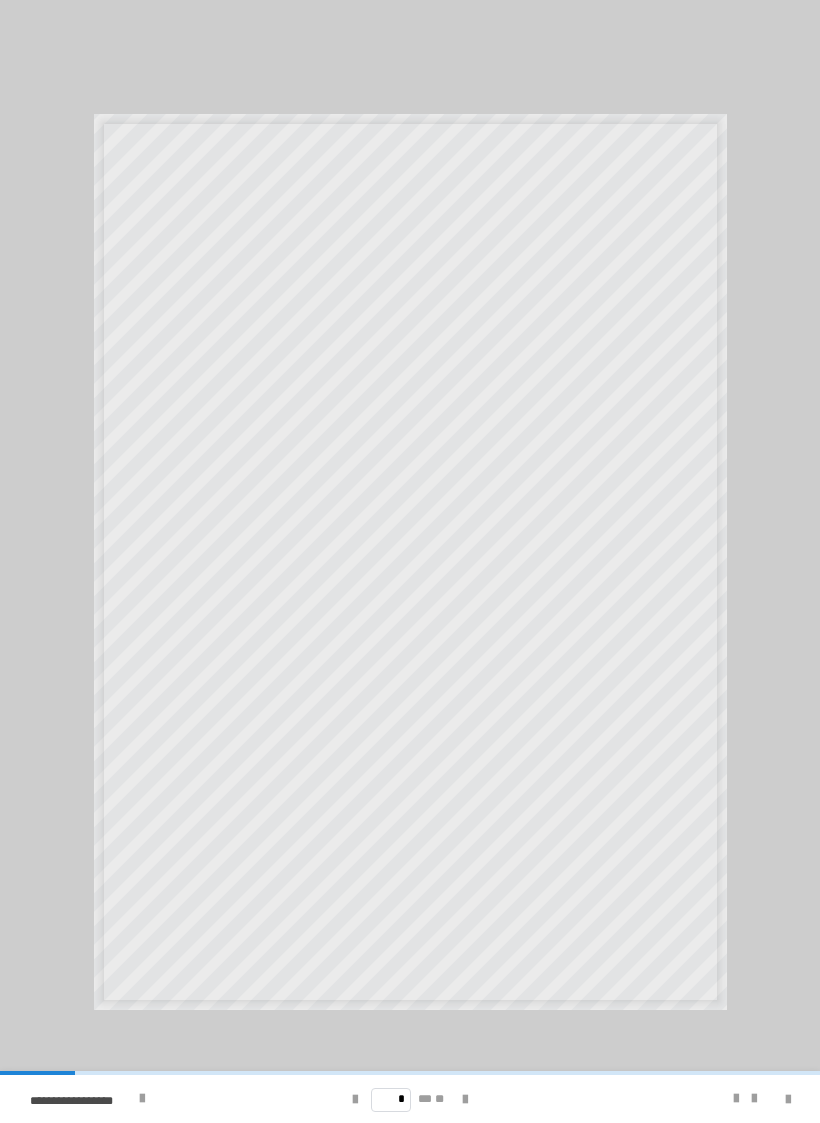 click at bounding box center [465, 1100] 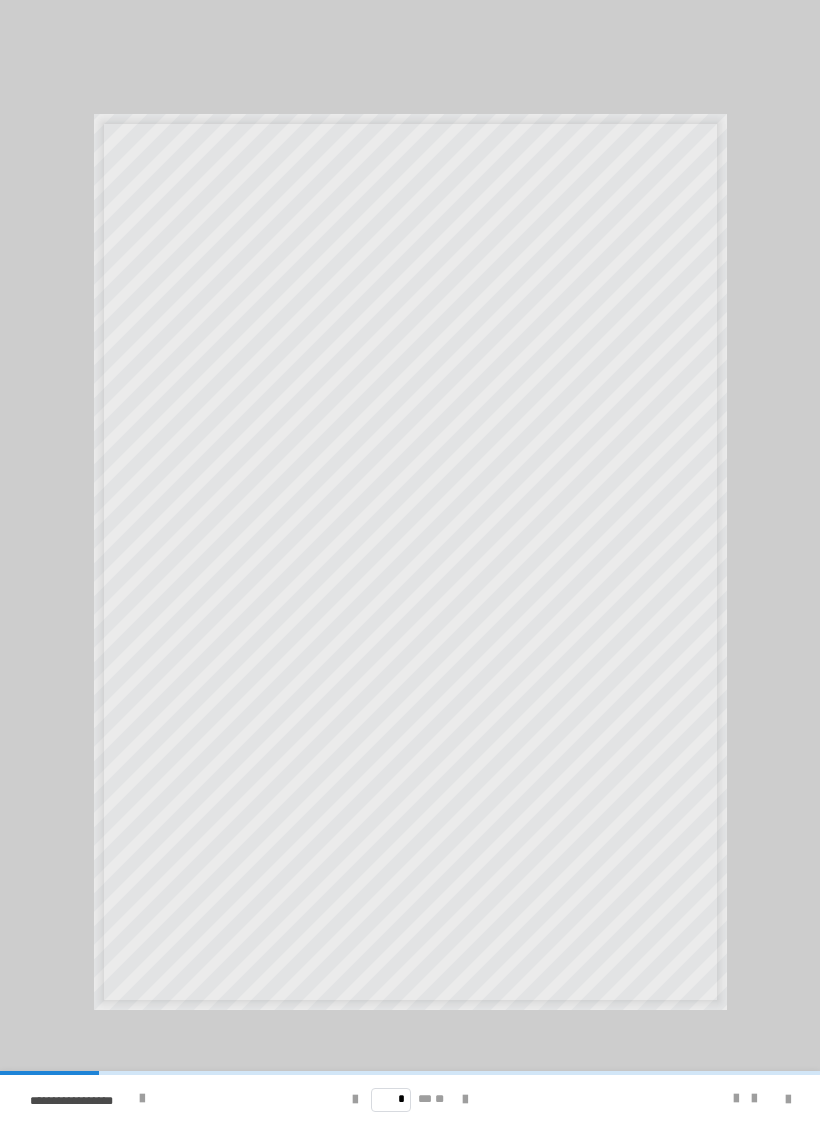 click at bounding box center (465, 1100) 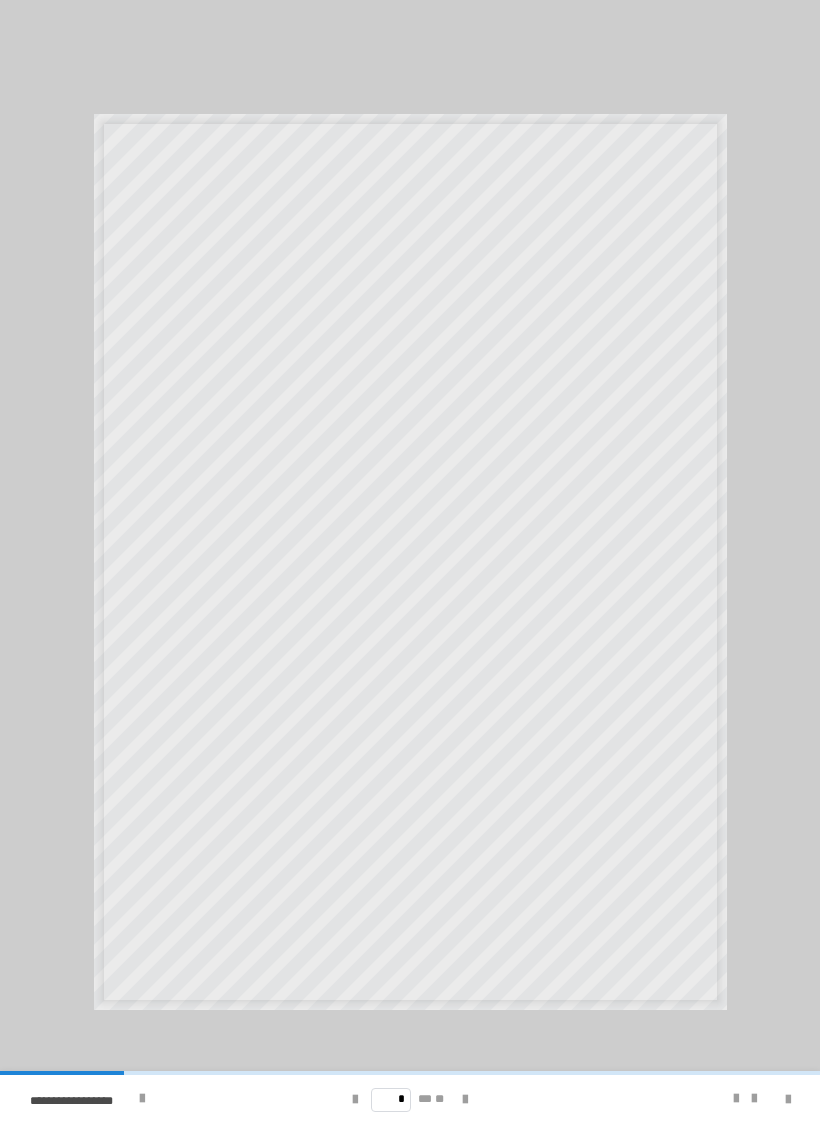 click at bounding box center [465, 1099] 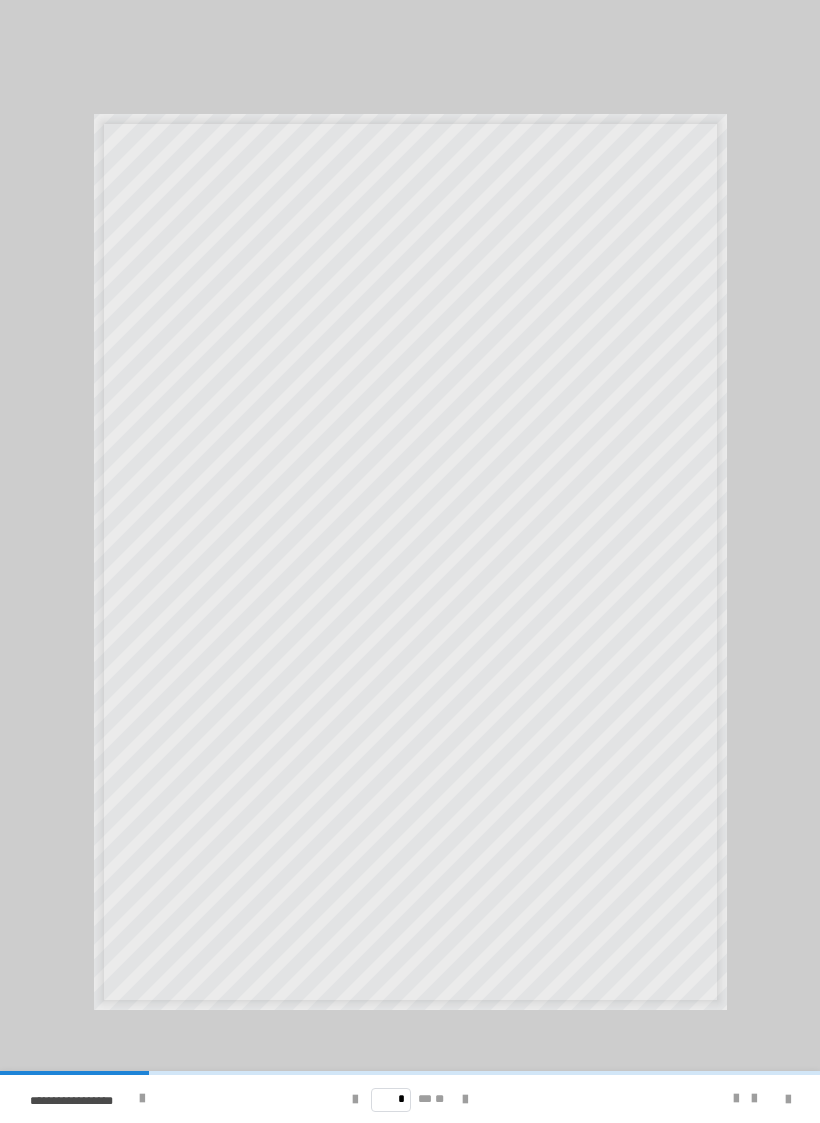 click at bounding box center (465, 1099) 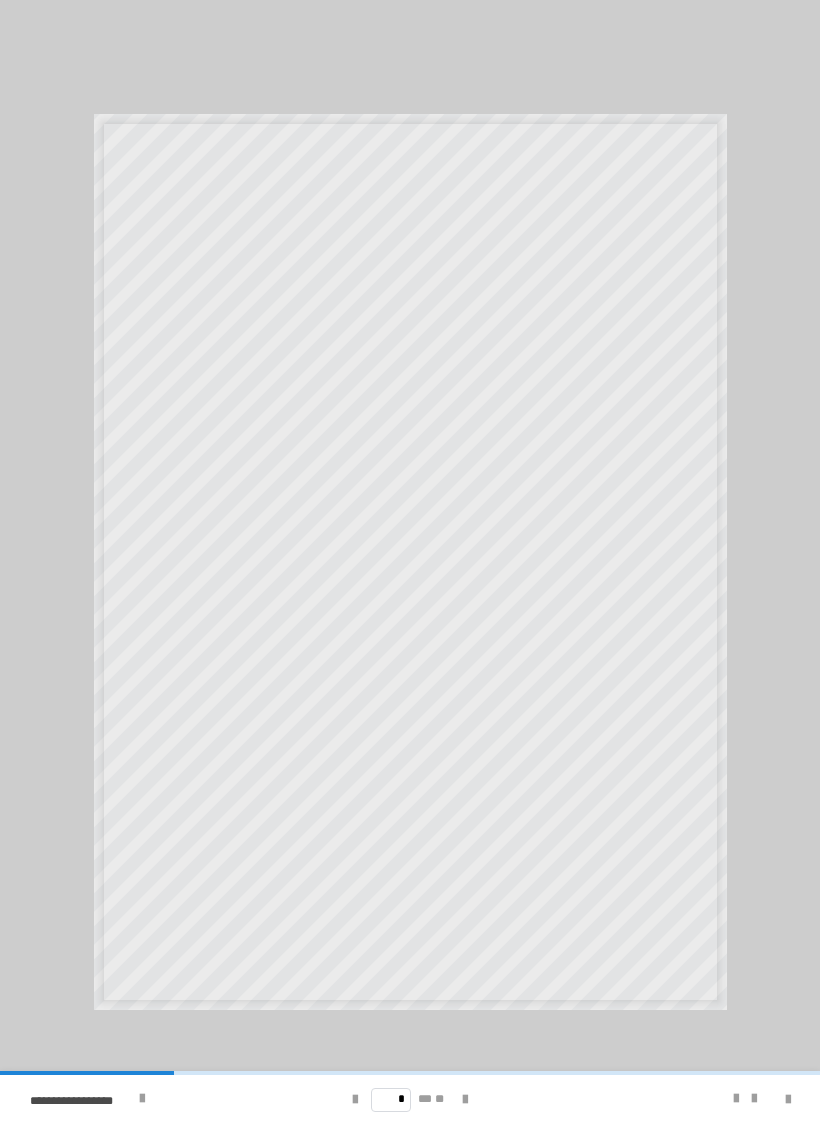 click at bounding box center [465, 1099] 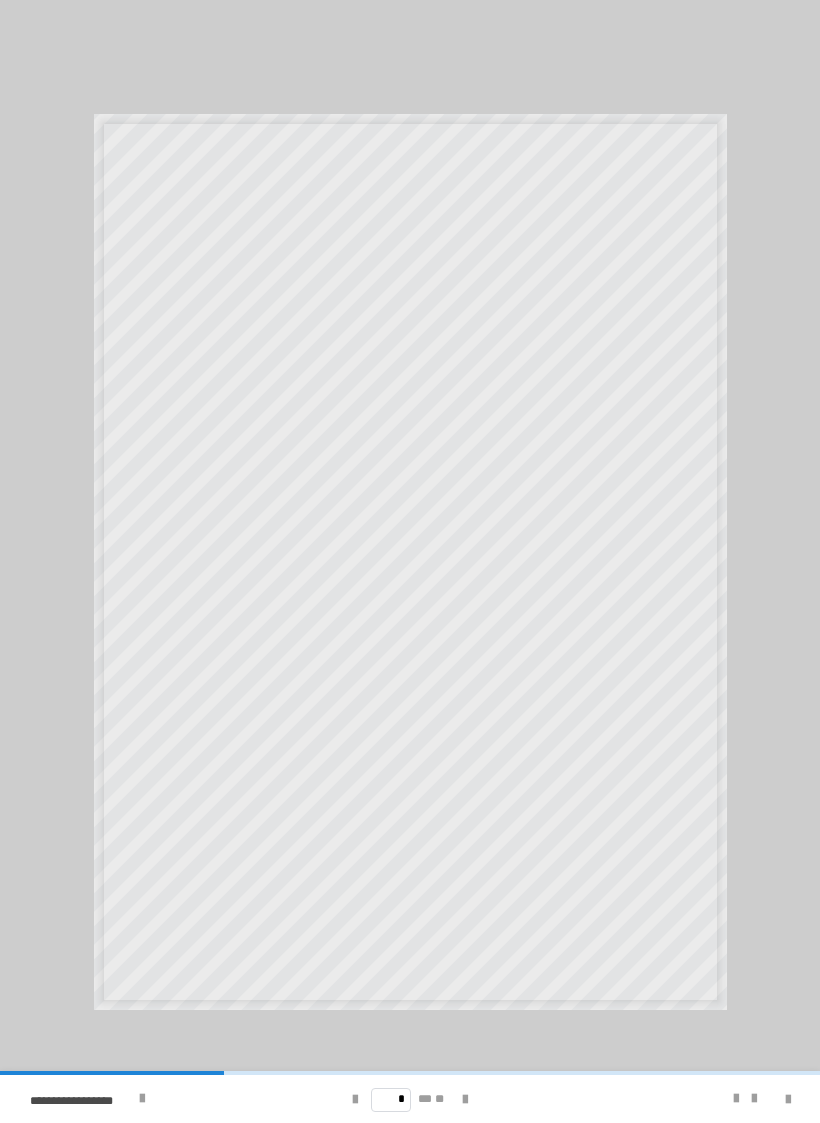 click at bounding box center [465, 1099] 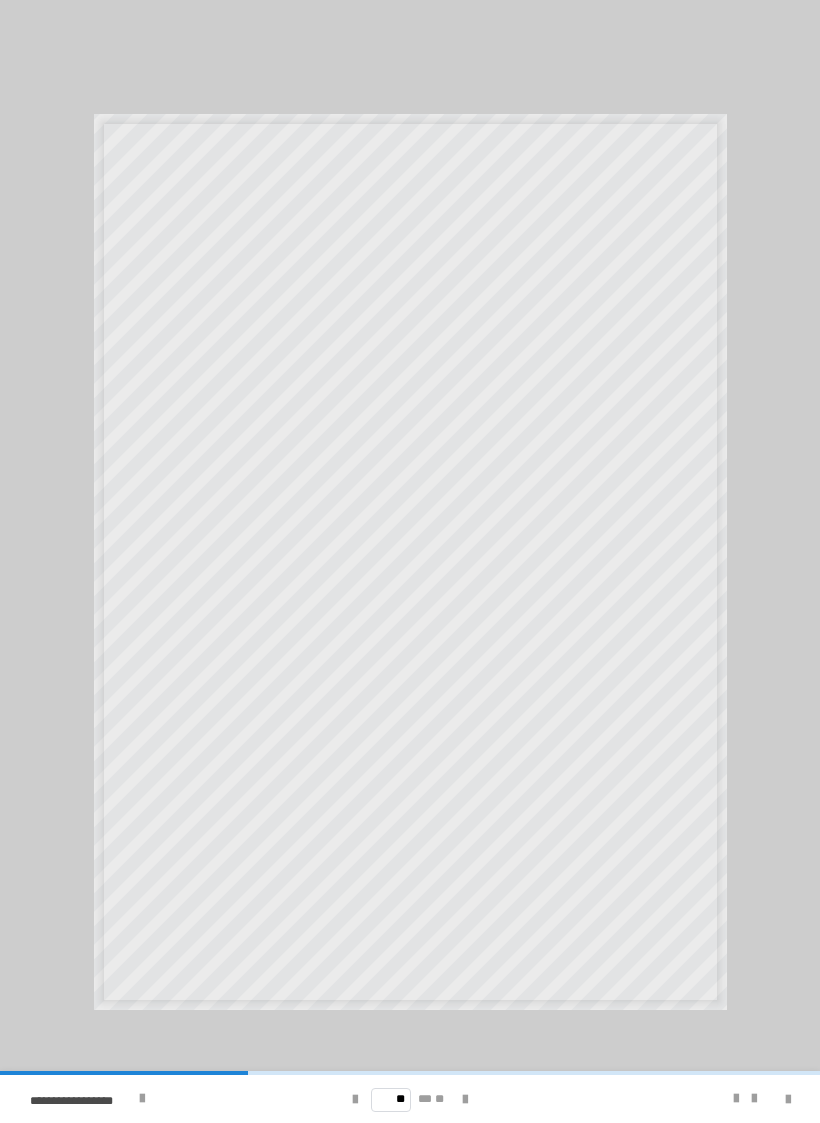 click at bounding box center [465, 1099] 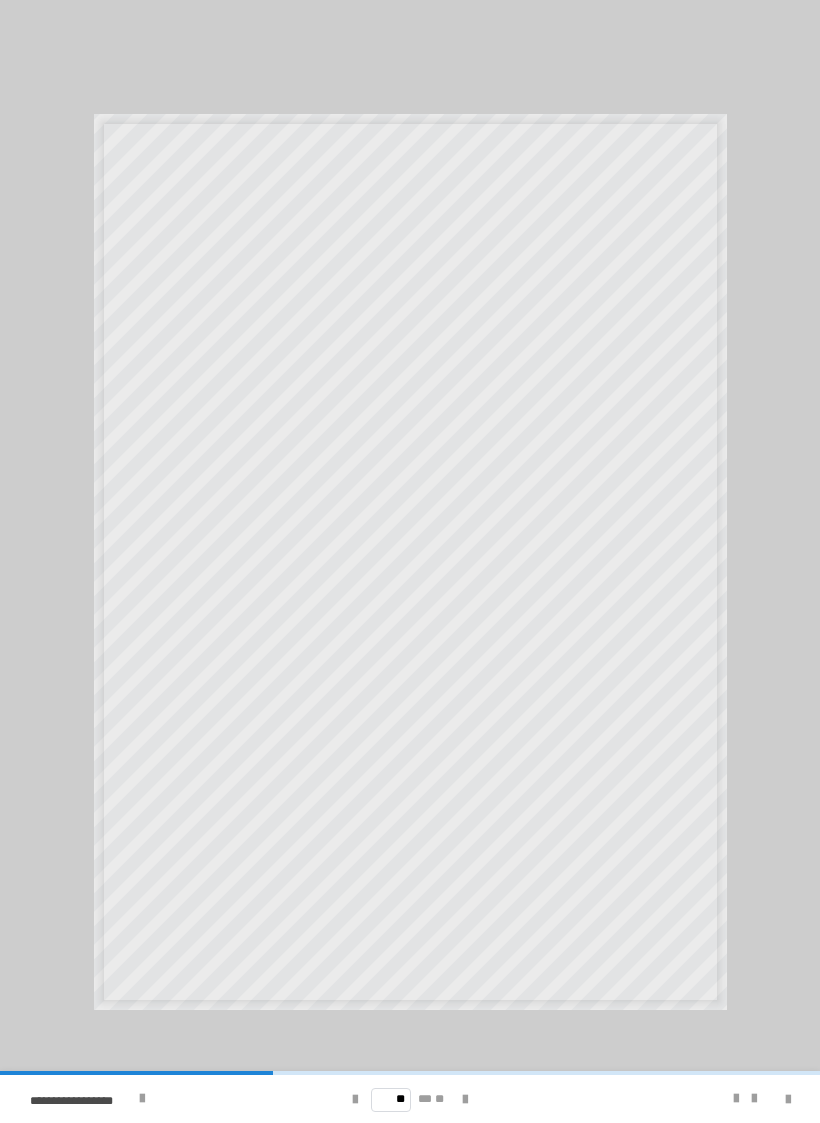 click at bounding box center (465, 1099) 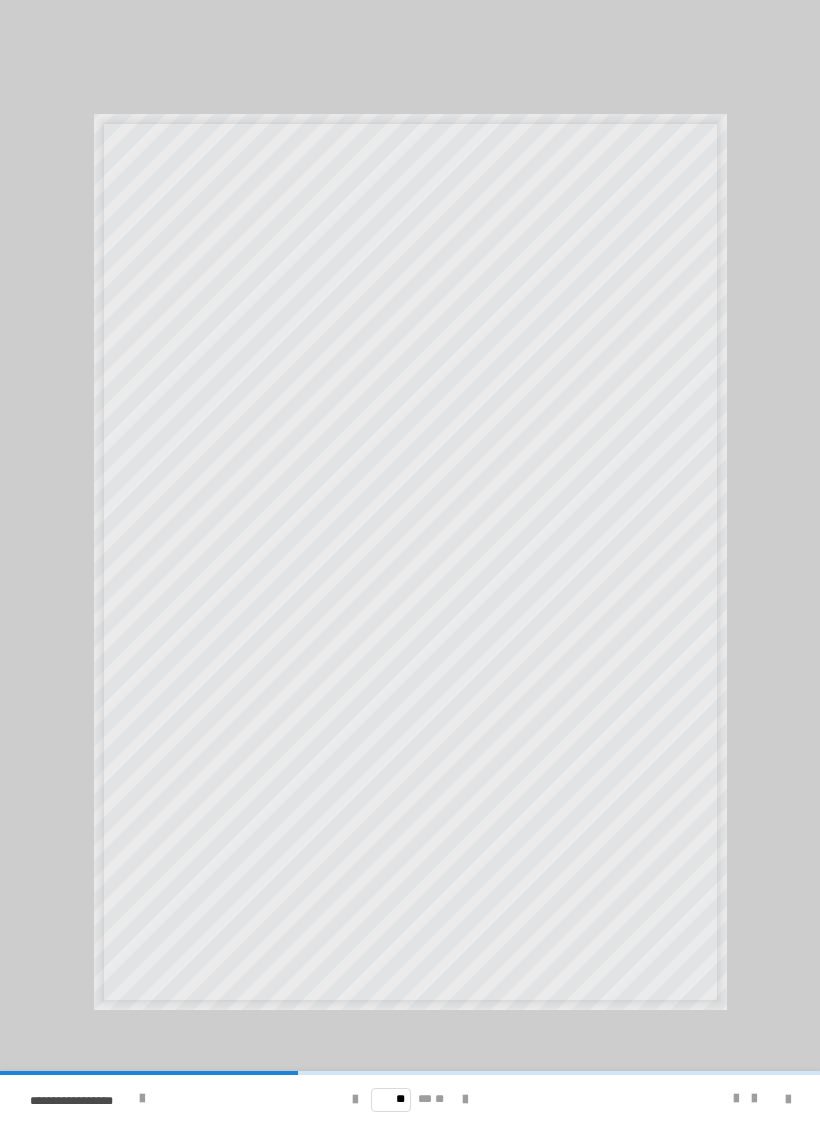 click at bounding box center [465, 1099] 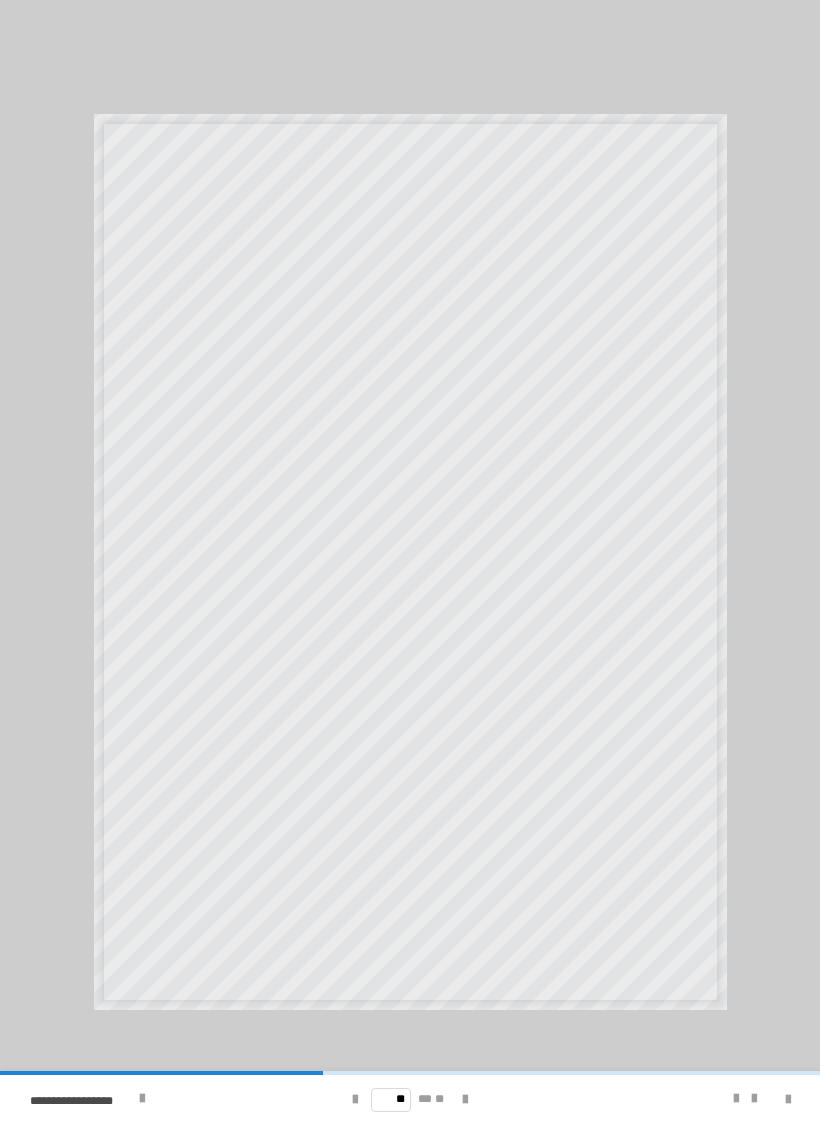 click at bounding box center (788, 1100) 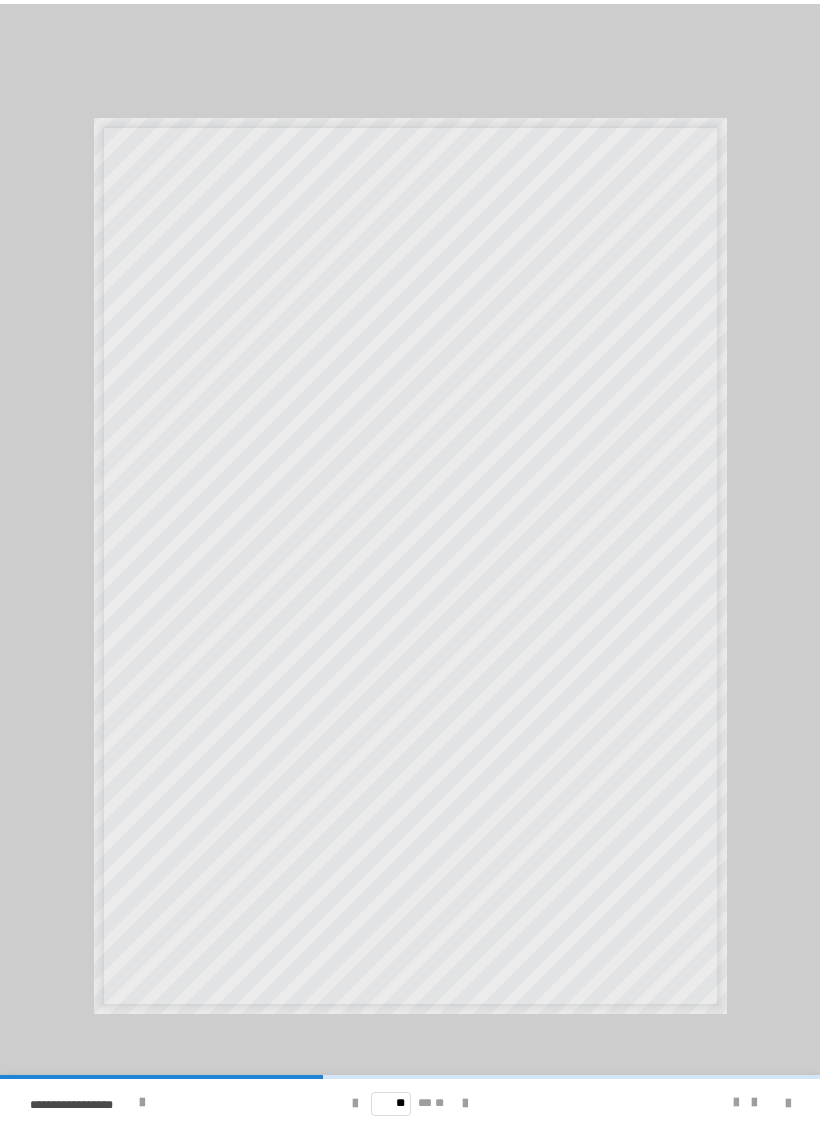 scroll, scrollTop: 49, scrollLeft: 0, axis: vertical 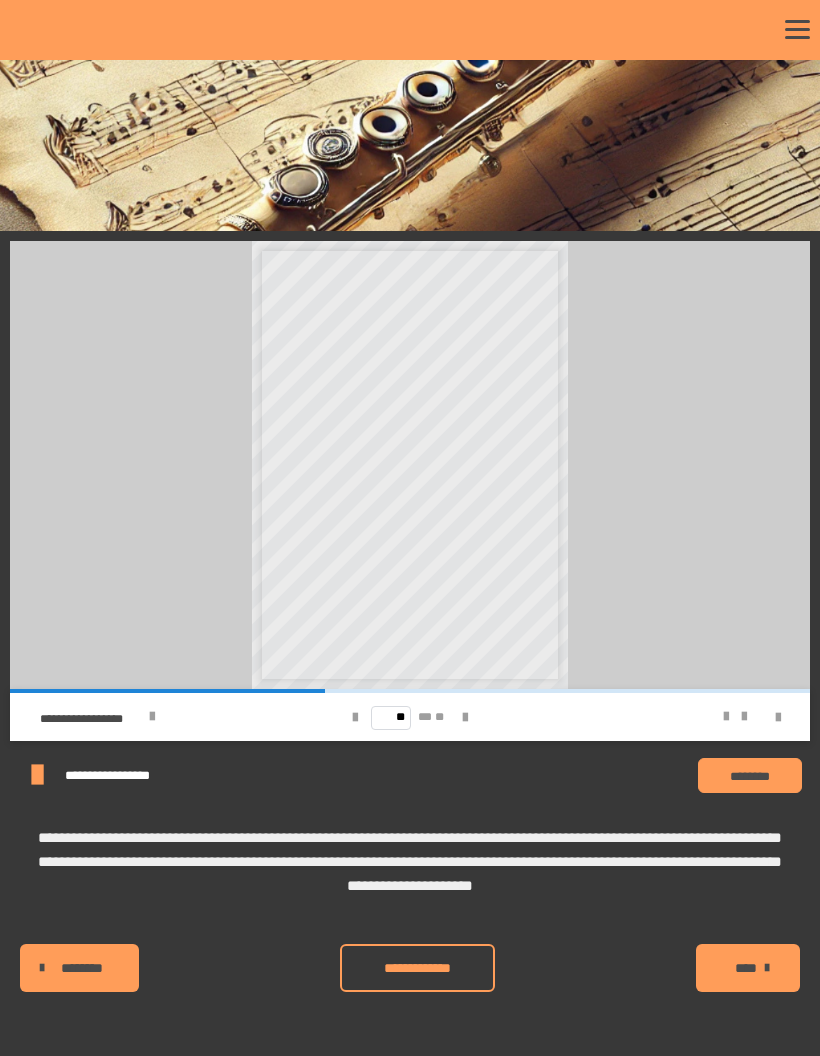 click at bounding box center (778, 718) 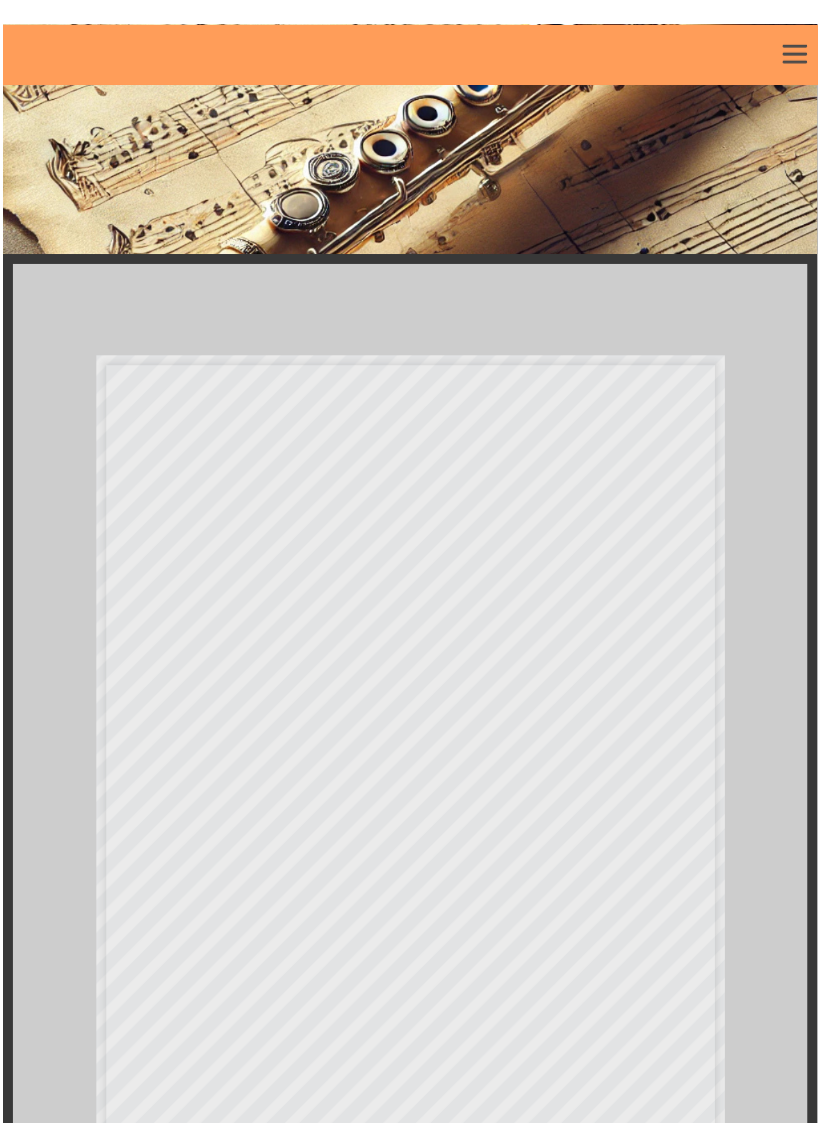scroll, scrollTop: 24, scrollLeft: 0, axis: vertical 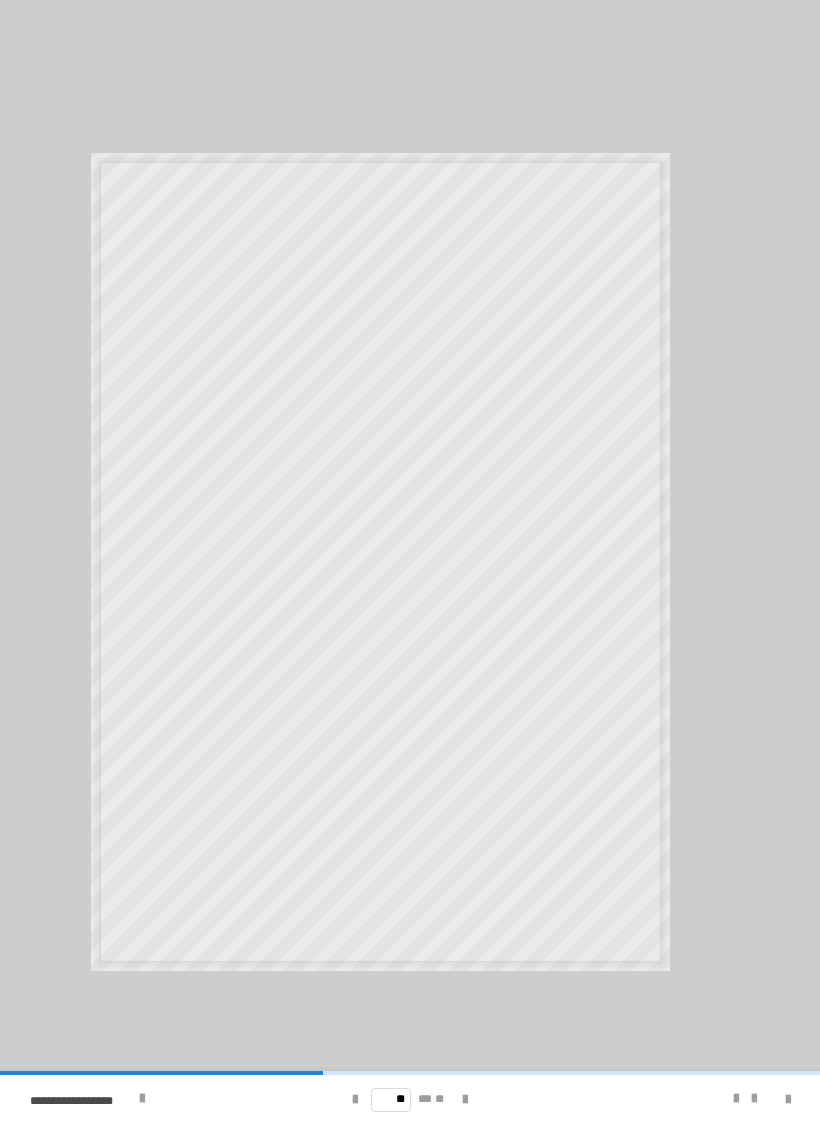 click at bounding box center (736, 1099) 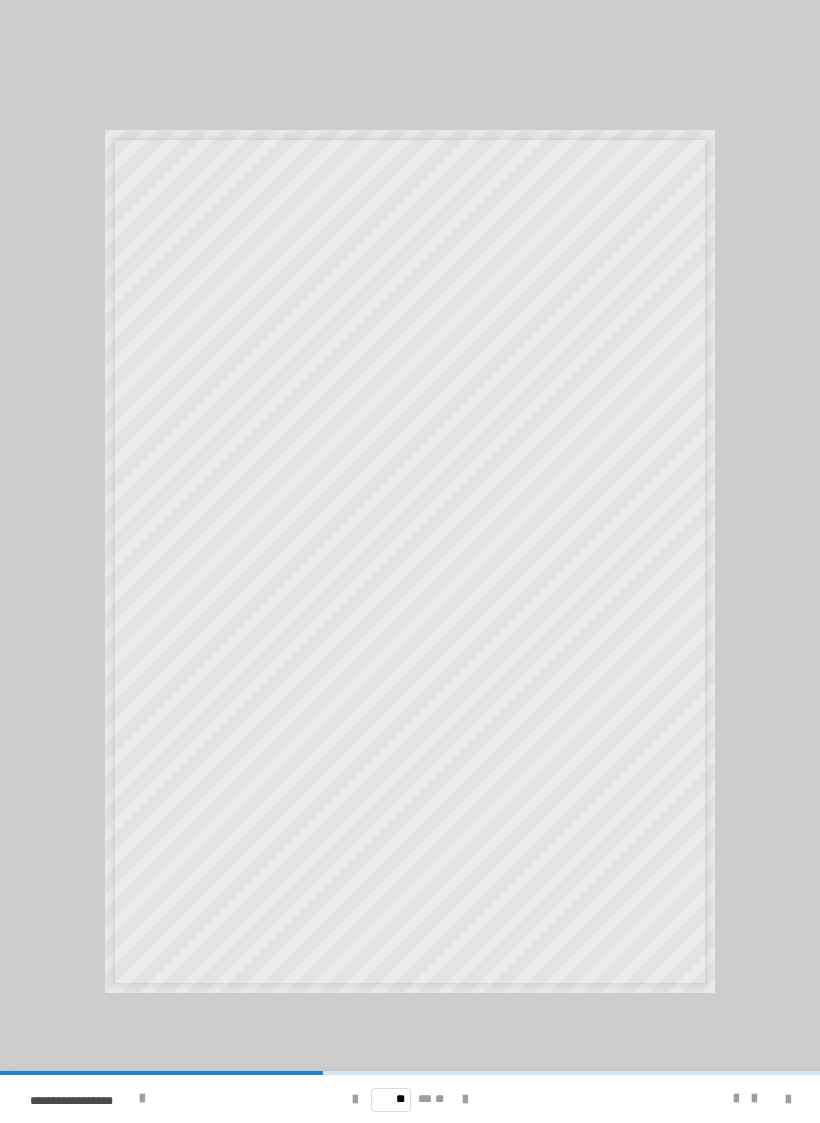scroll, scrollTop: 0, scrollLeft: 0, axis: both 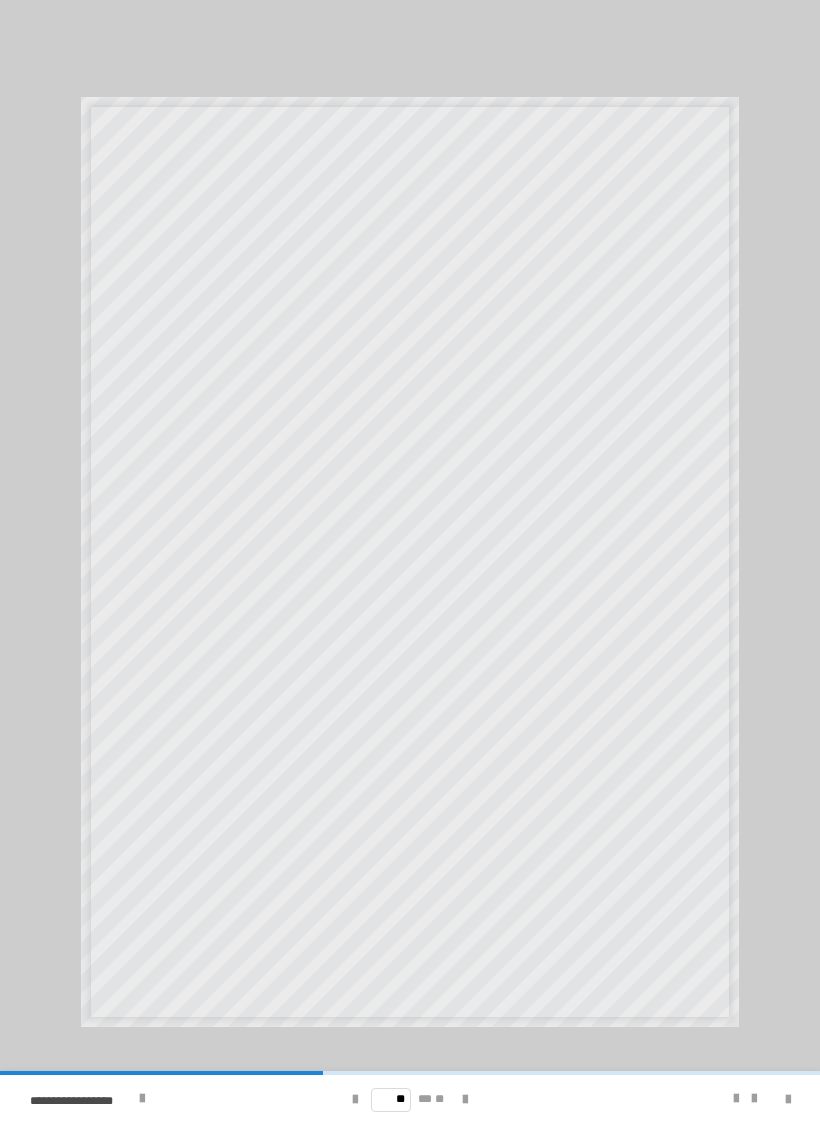 click at bounding box center (714, 1099) 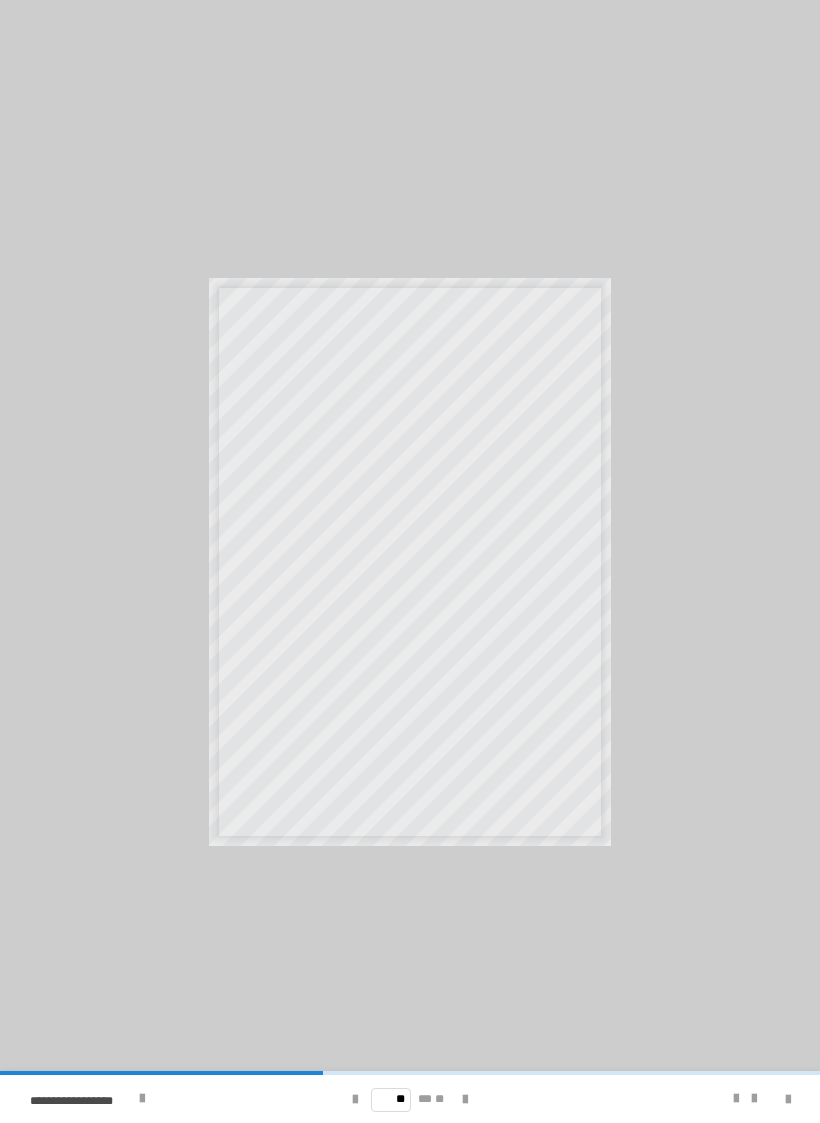 click at bounding box center (736, 1099) 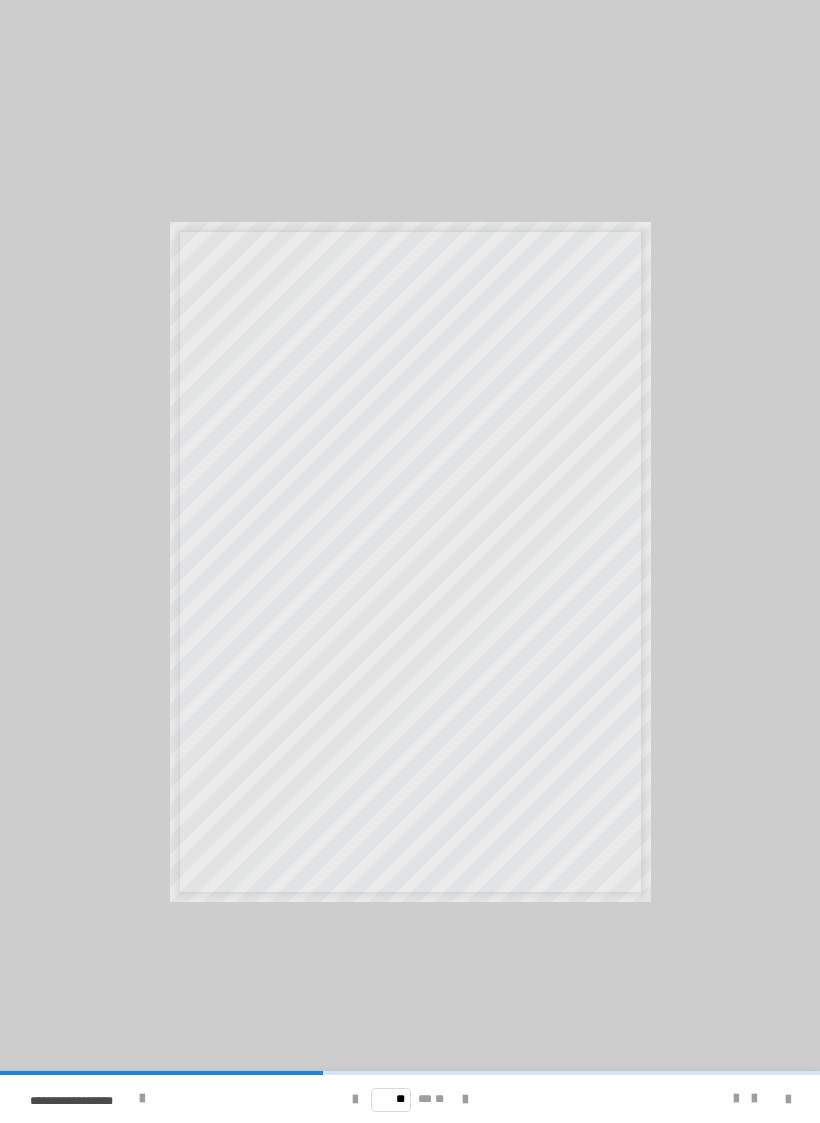 click at bounding box center (745, 1099) 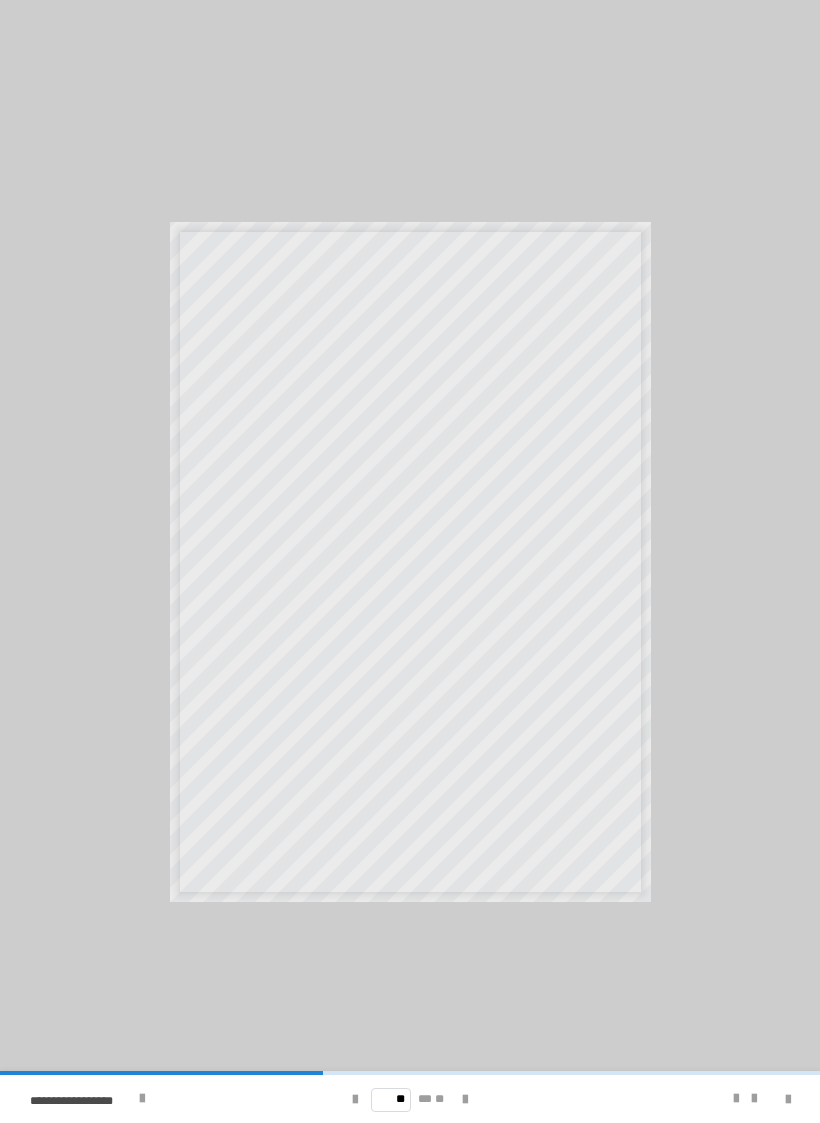 click at bounding box center (736, 1099) 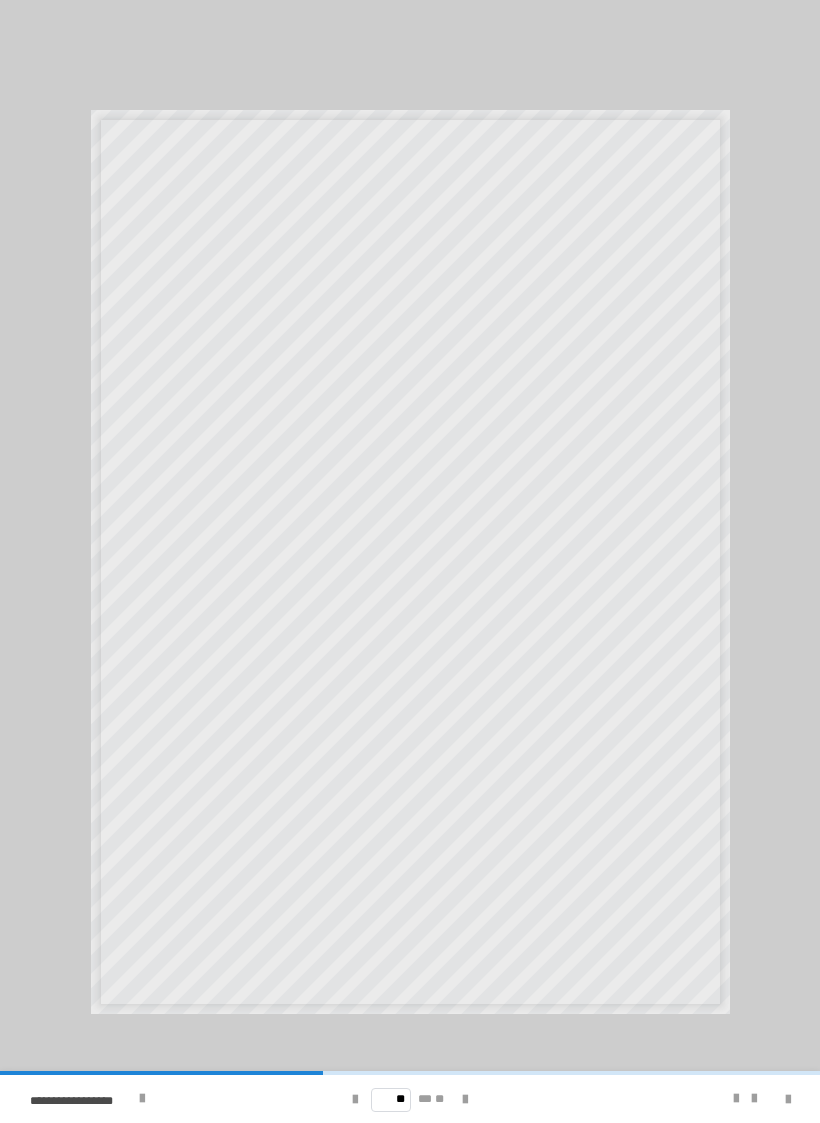 click at bounding box center (736, 1099) 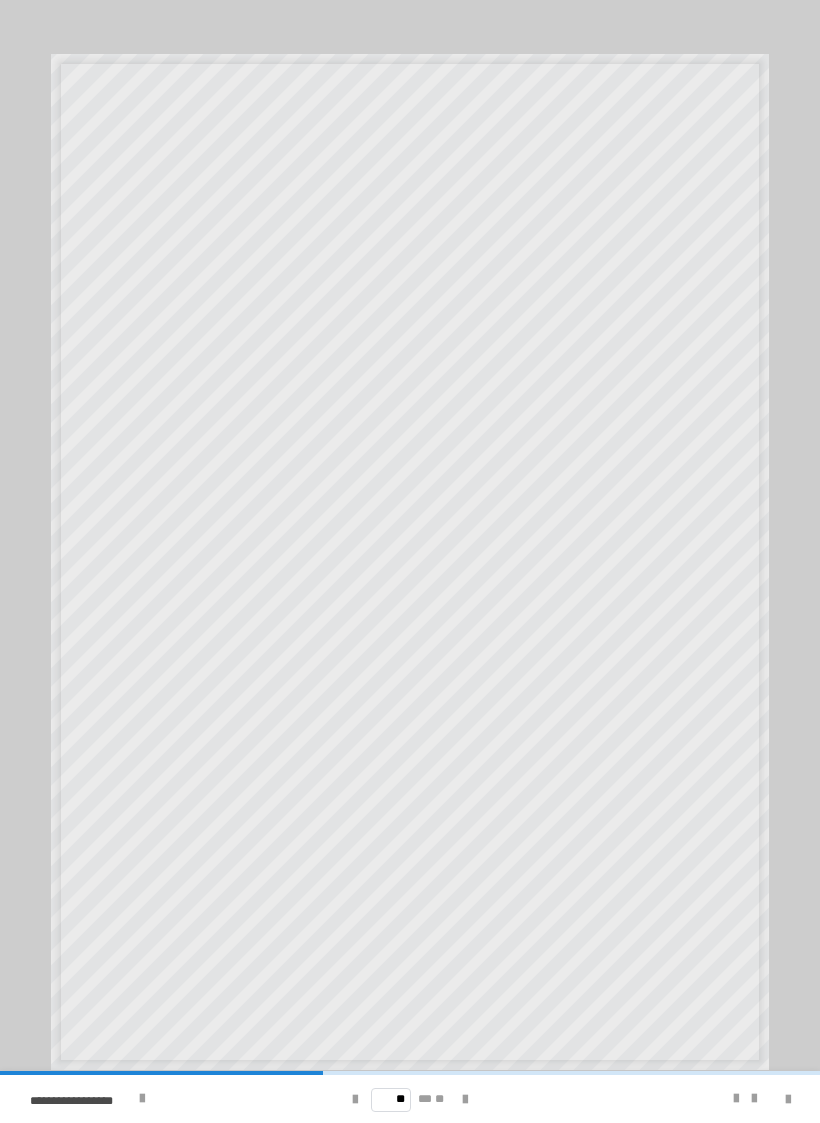 click at bounding box center (736, 1099) 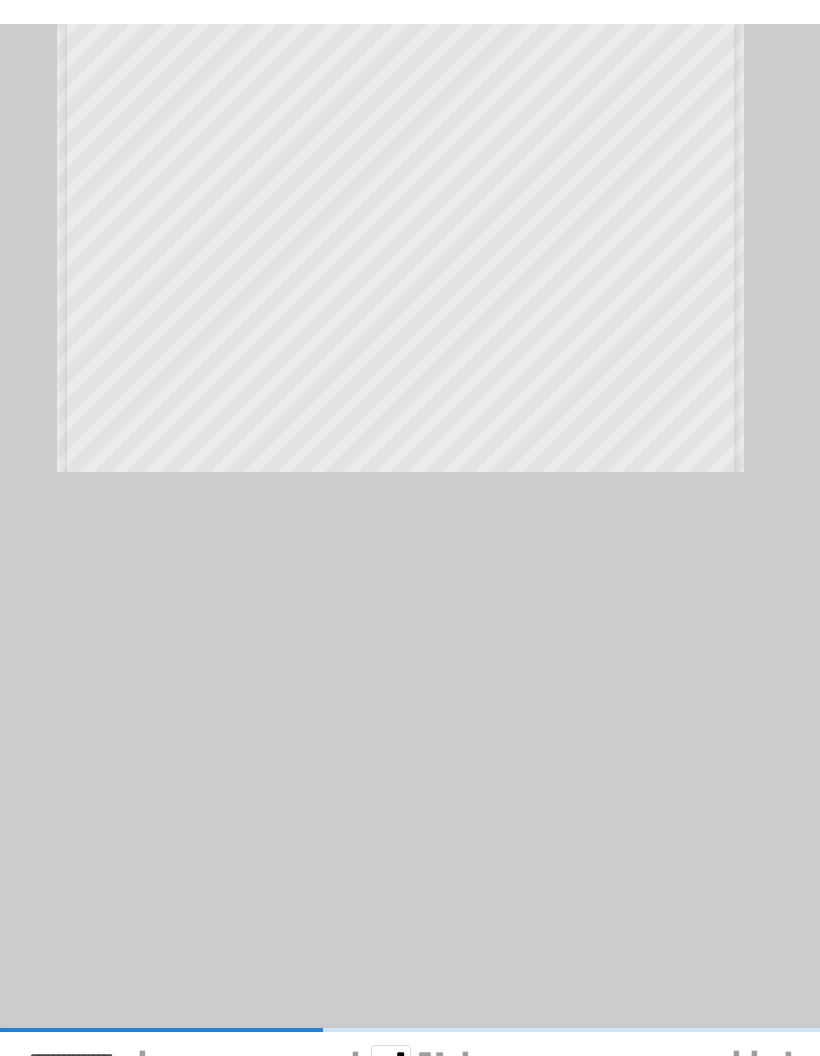 scroll, scrollTop: 25, scrollLeft: 0, axis: vertical 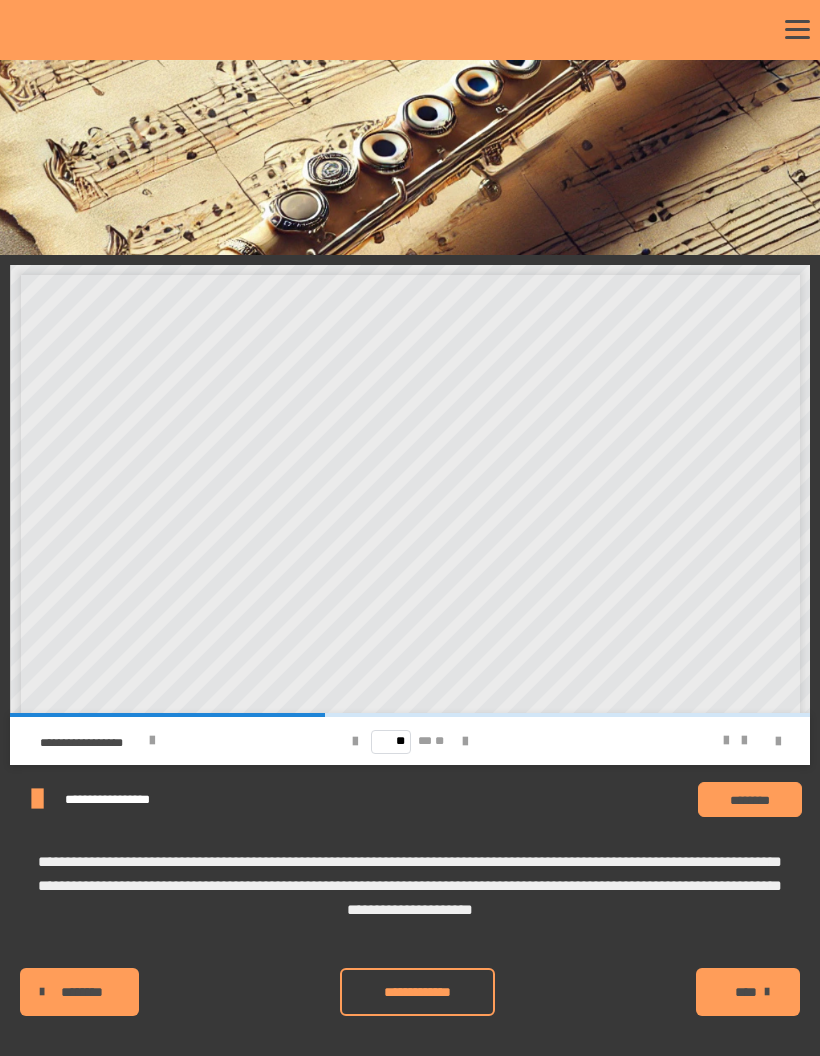 click on "**********" at bounding box center (188, 741) 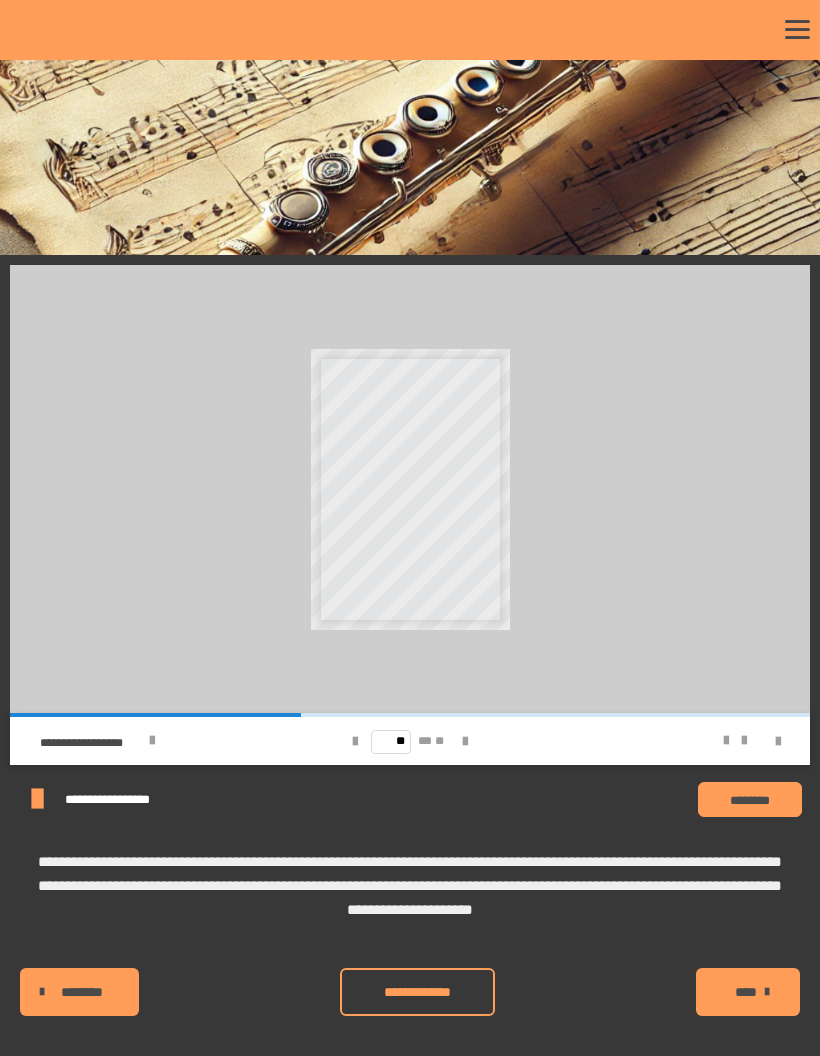 click at bounding box center (410, 489) 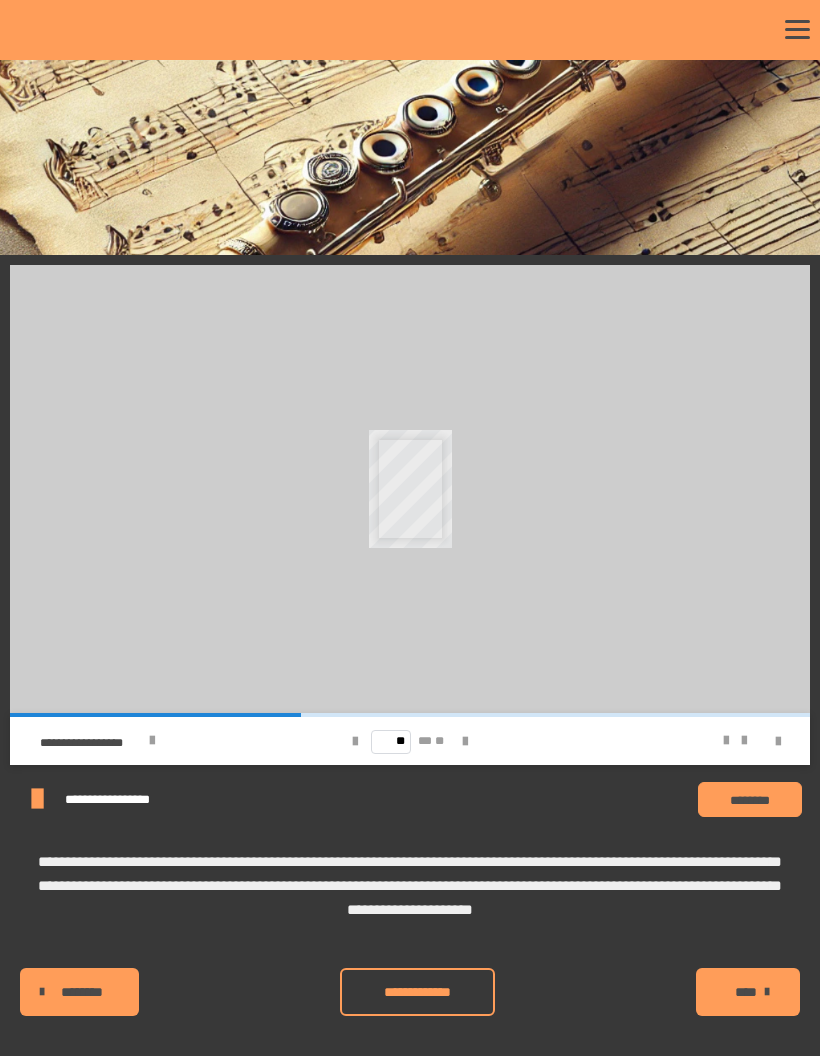 scroll, scrollTop: 0, scrollLeft: 0, axis: both 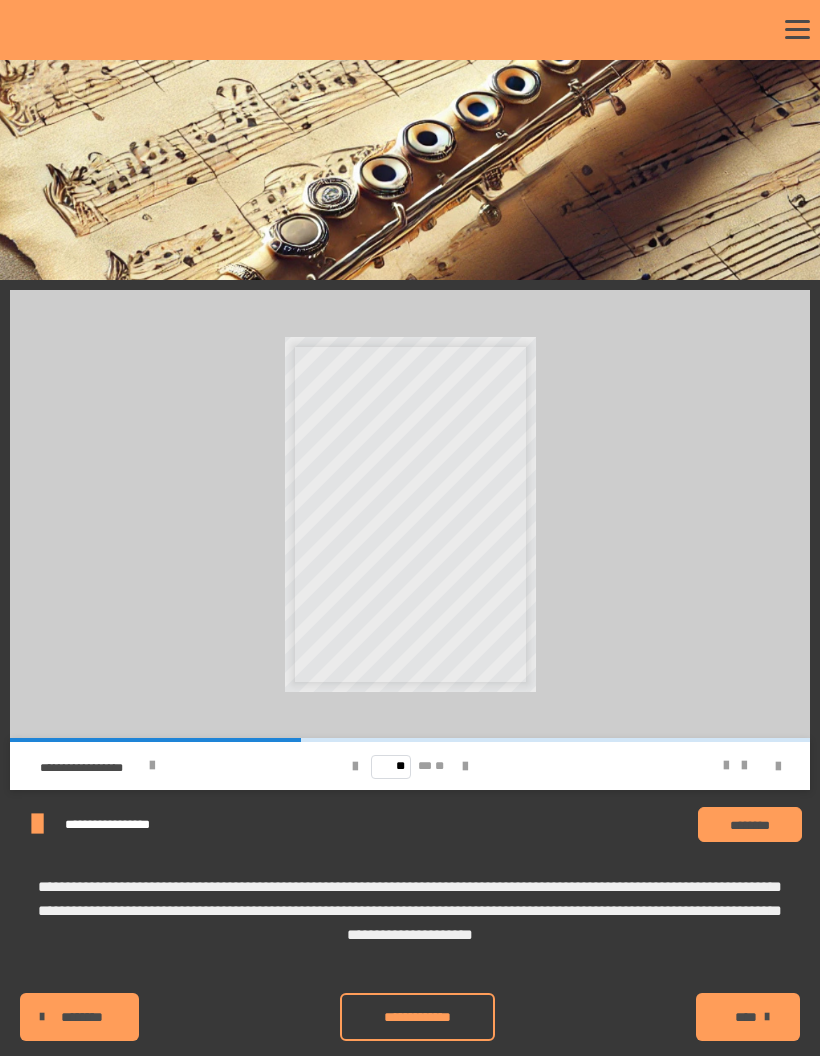 click at bounding box center [735, 766] 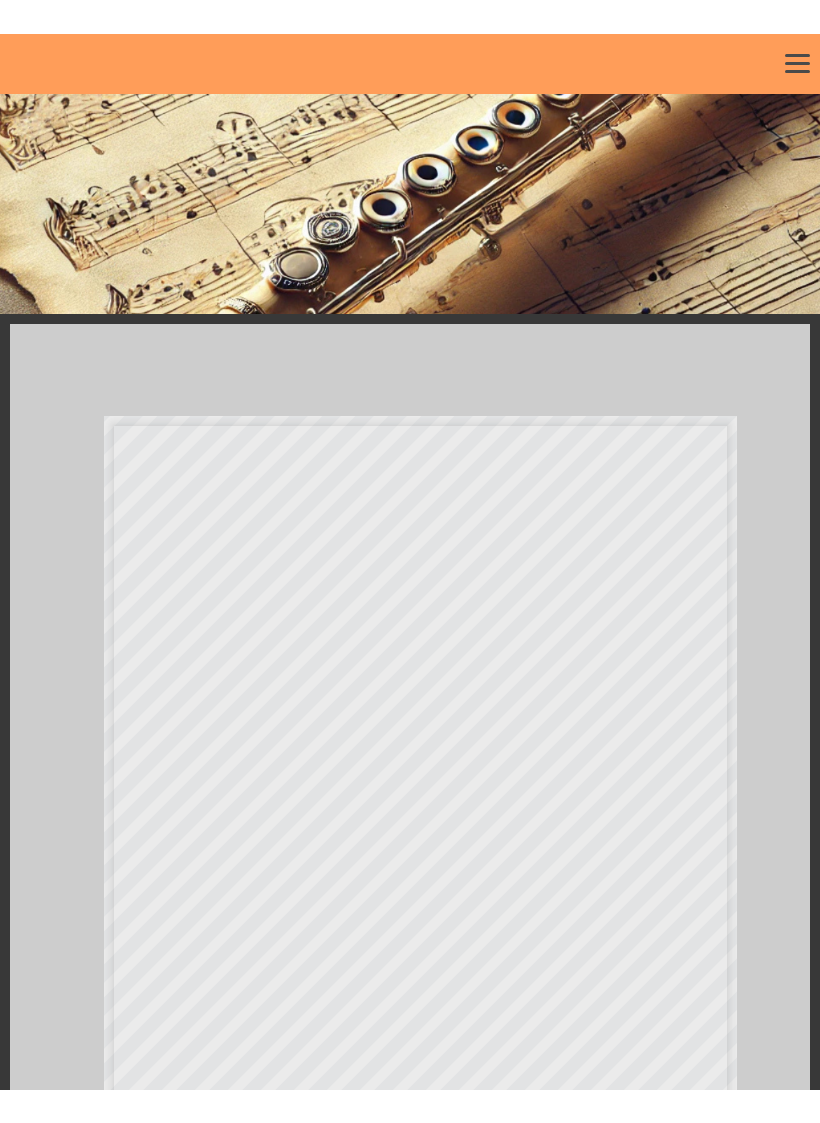 scroll, scrollTop: 24, scrollLeft: 0, axis: vertical 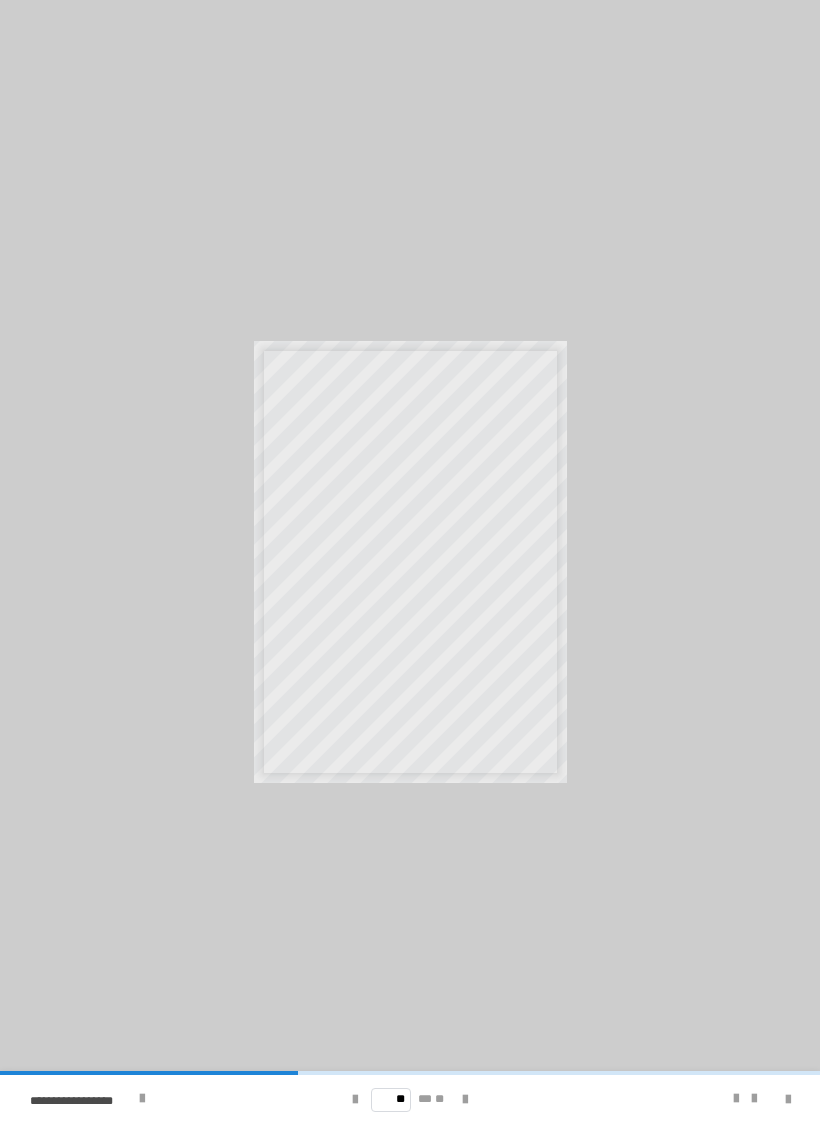 click at bounding box center [410, 561] 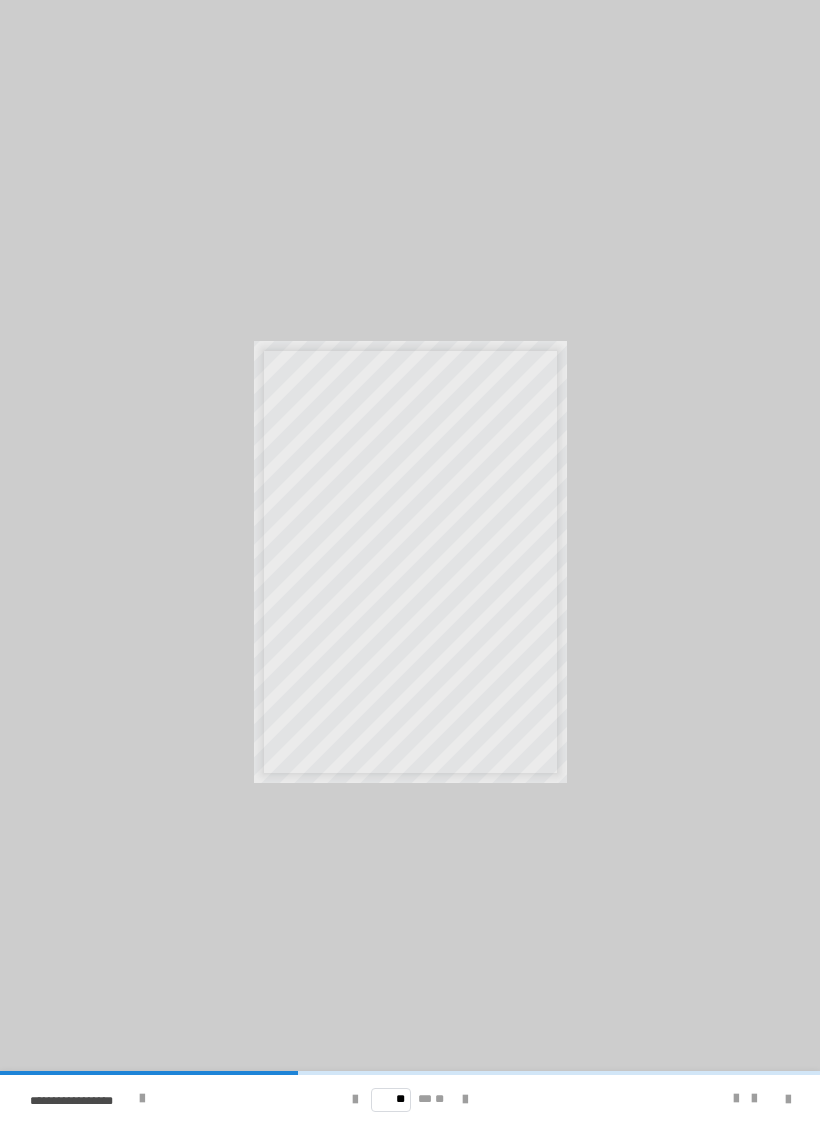 click at bounding box center (745, 1099) 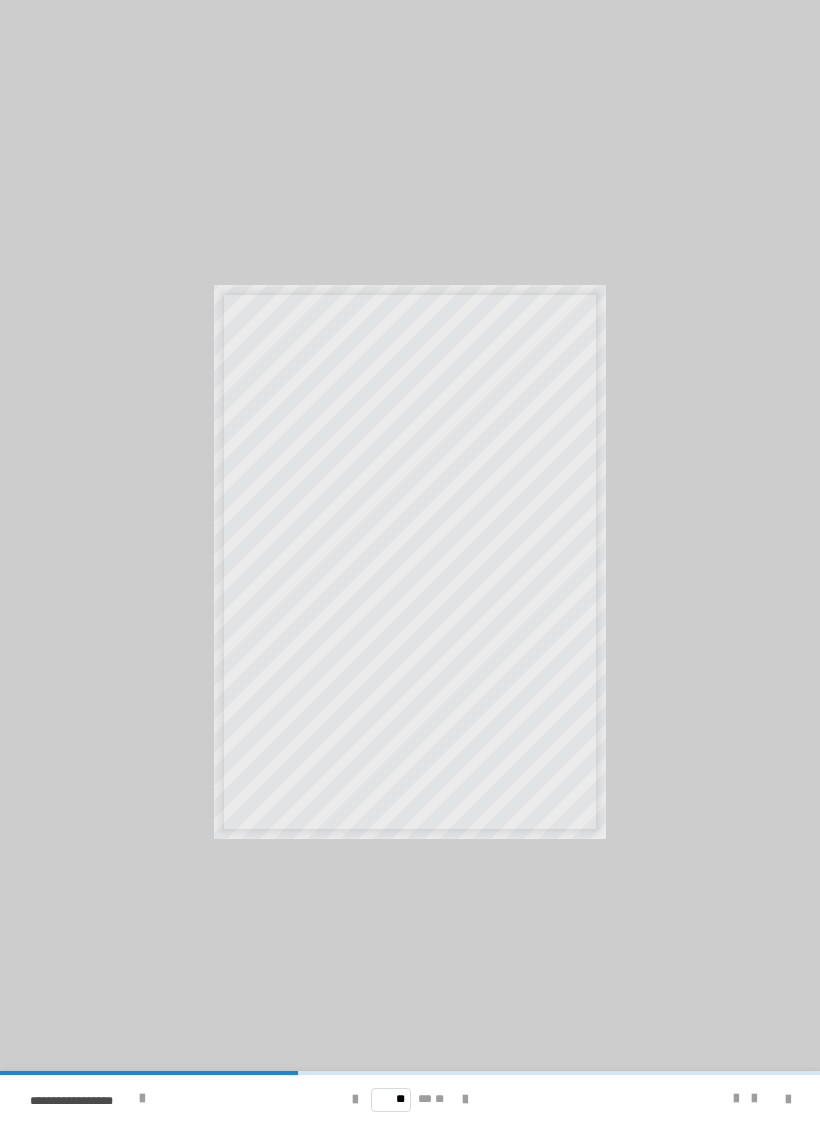 click at bounding box center [736, 1099] 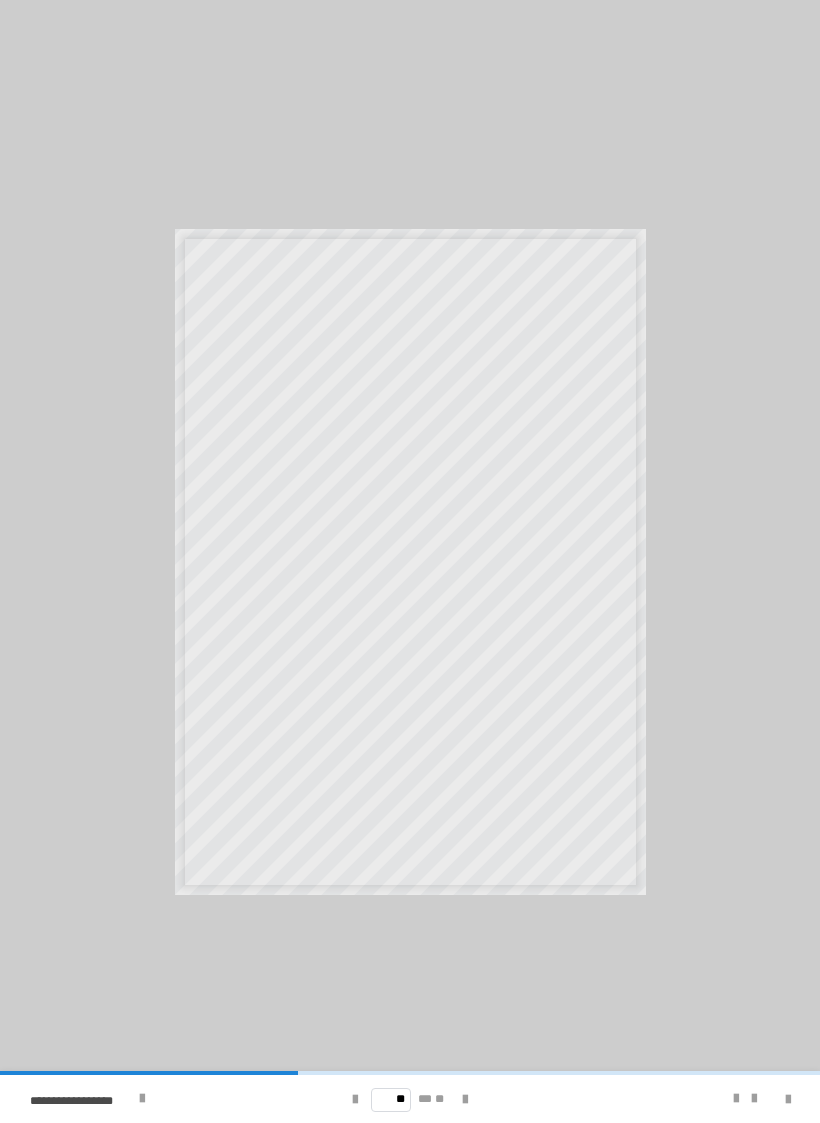 click at bounding box center [736, 1099] 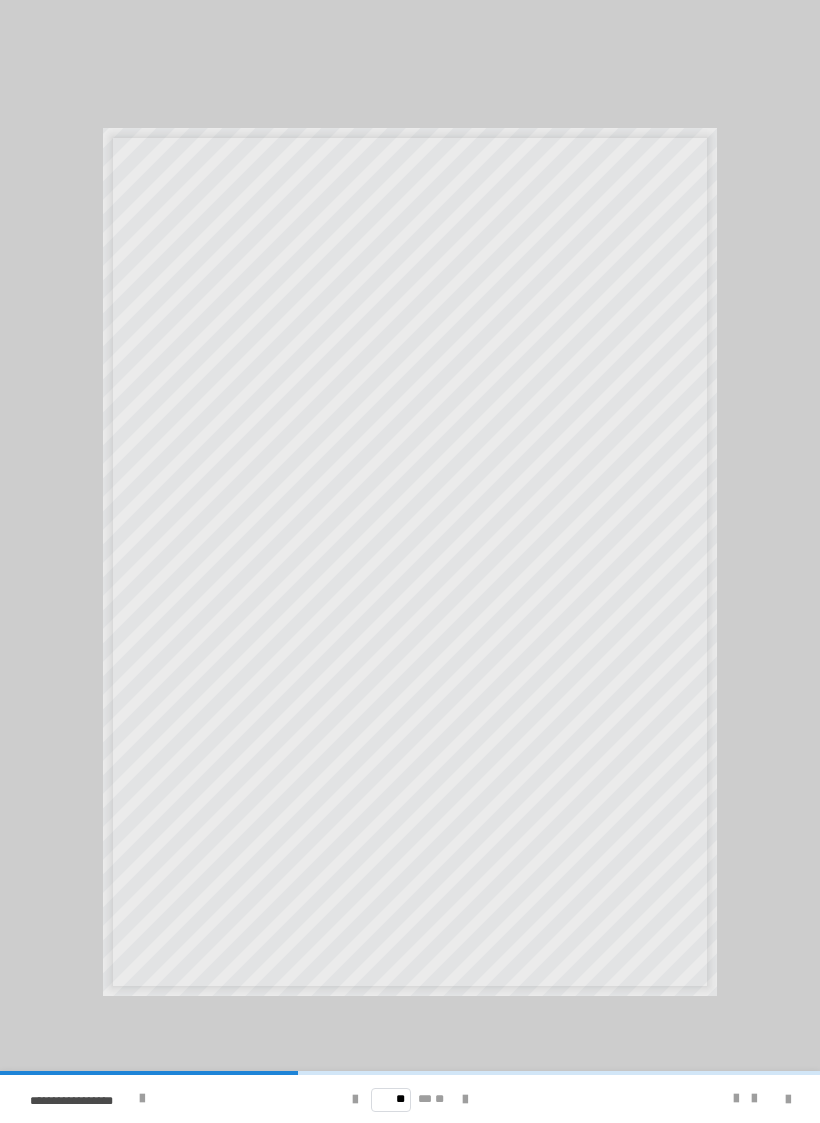 click at bounding box center [736, 1099] 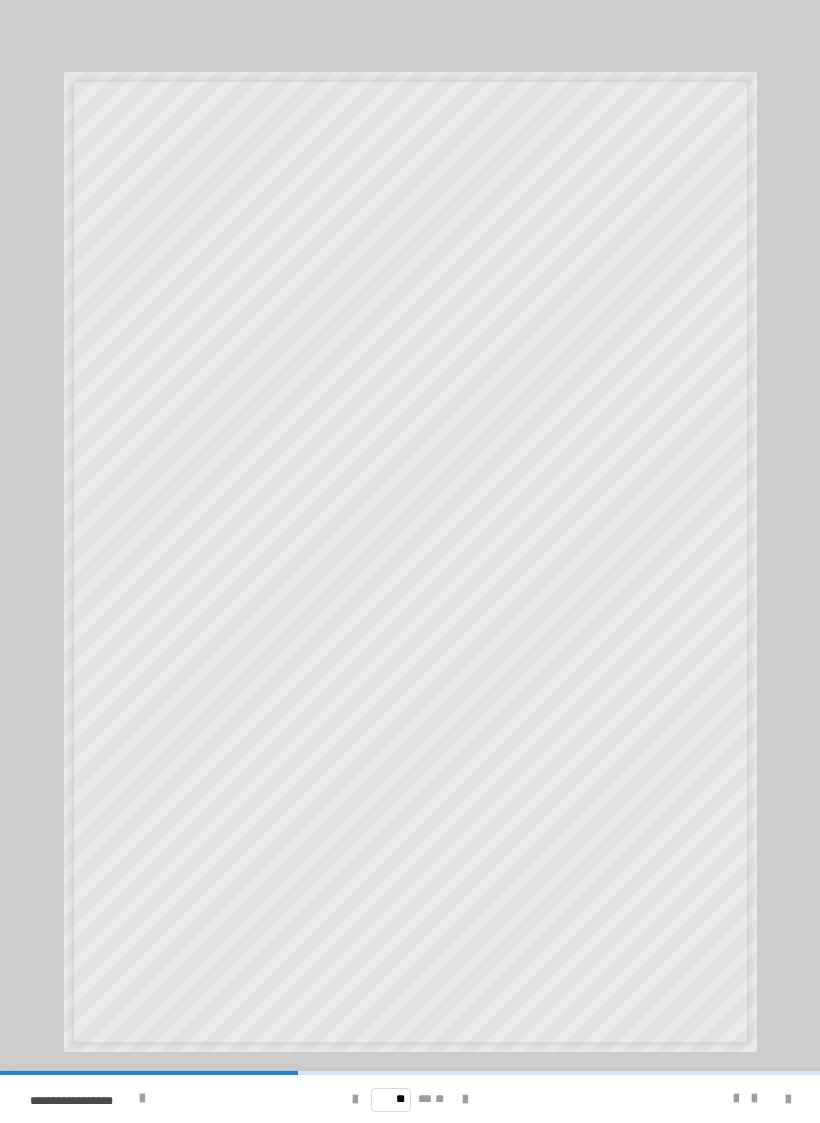 click at bounding box center (736, 1099) 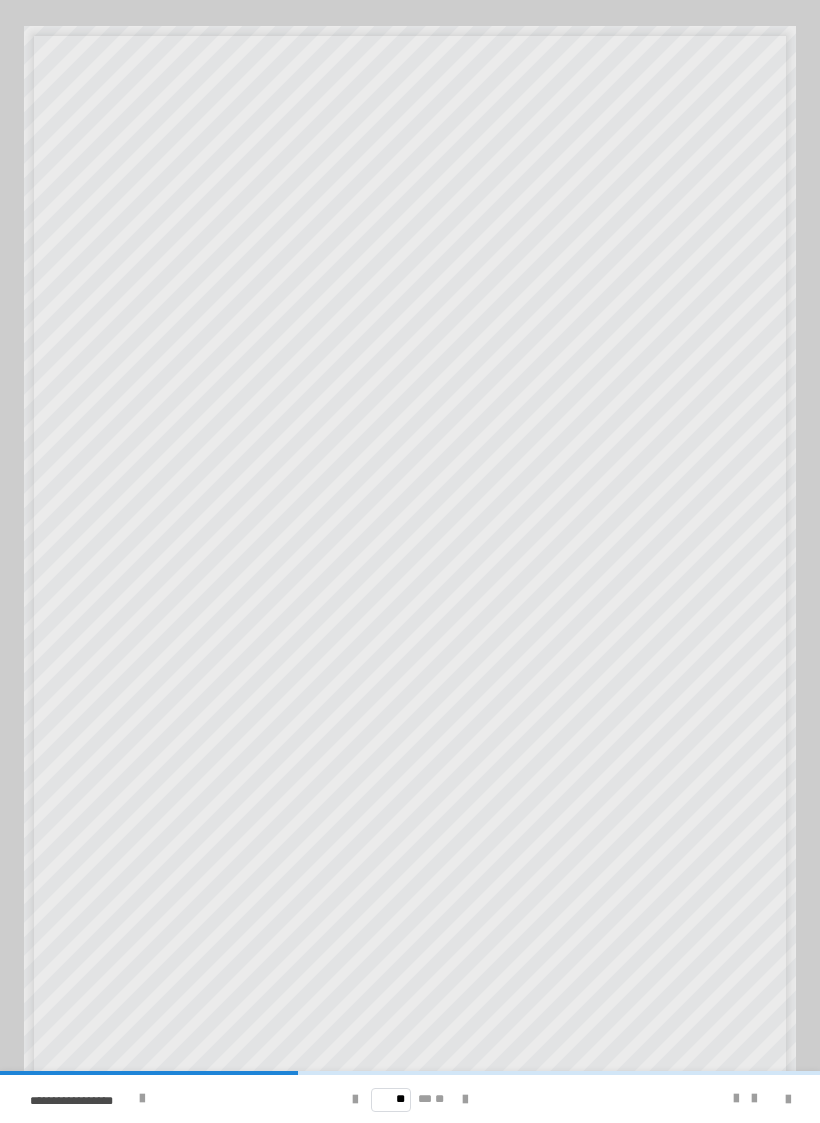 click at bounding box center [355, 1100] 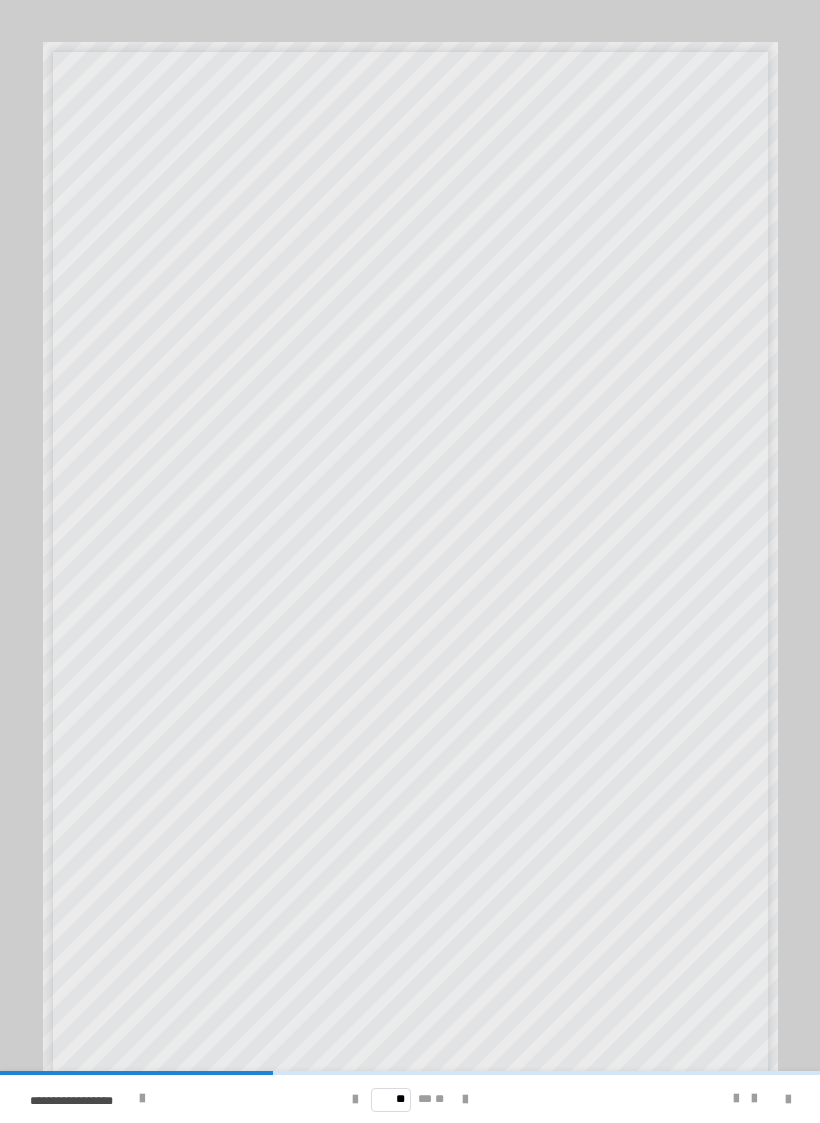 click at bounding box center (355, 1099) 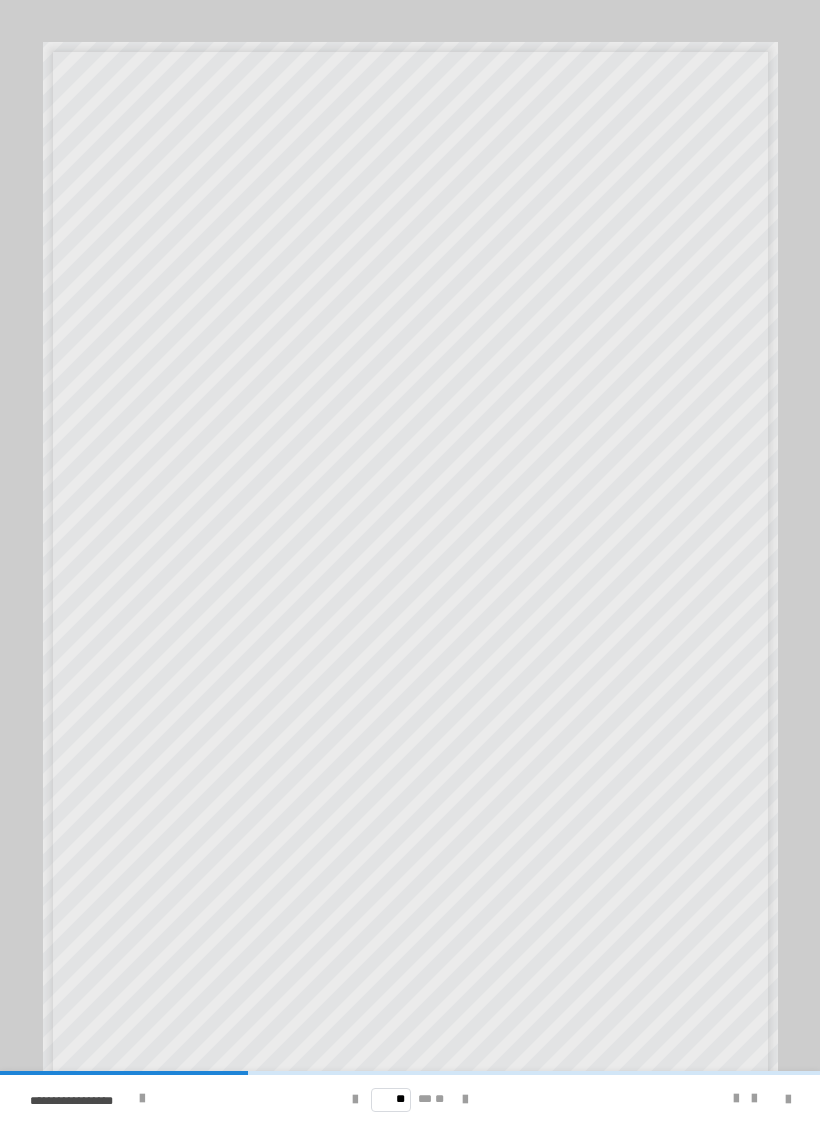 click at bounding box center [355, 1100] 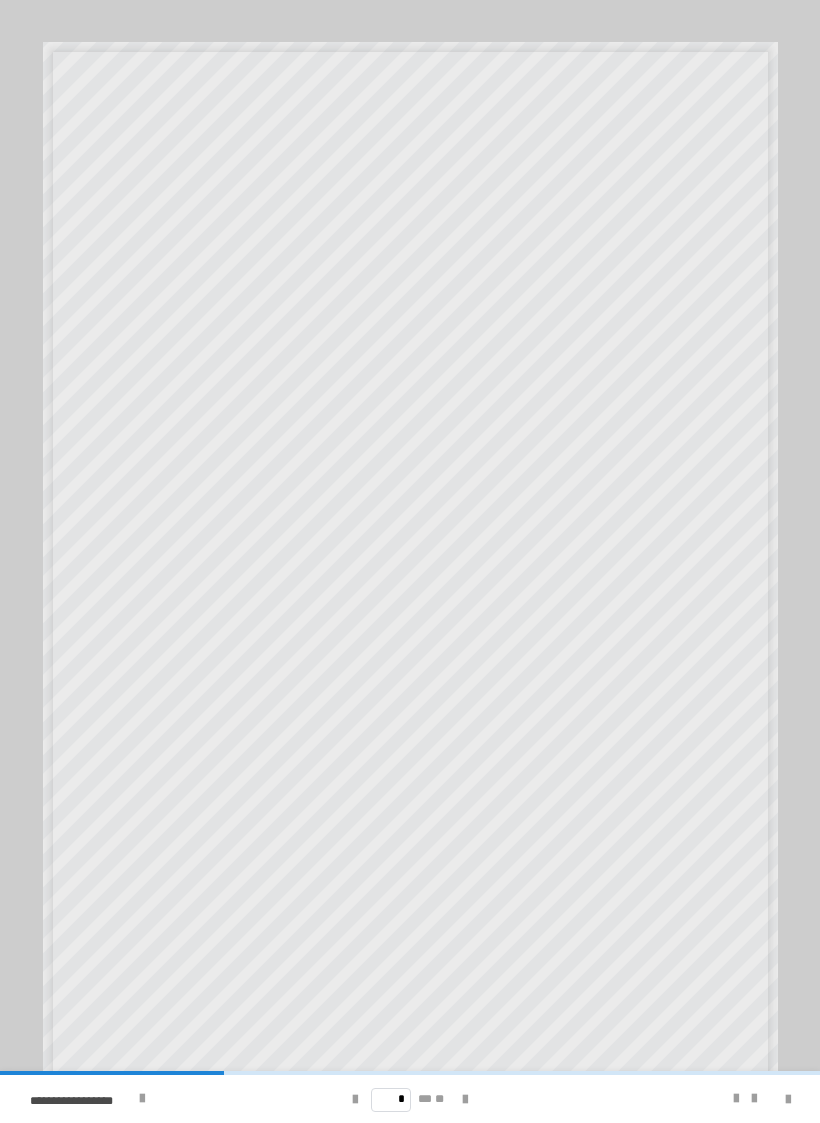 click at bounding box center [355, 1100] 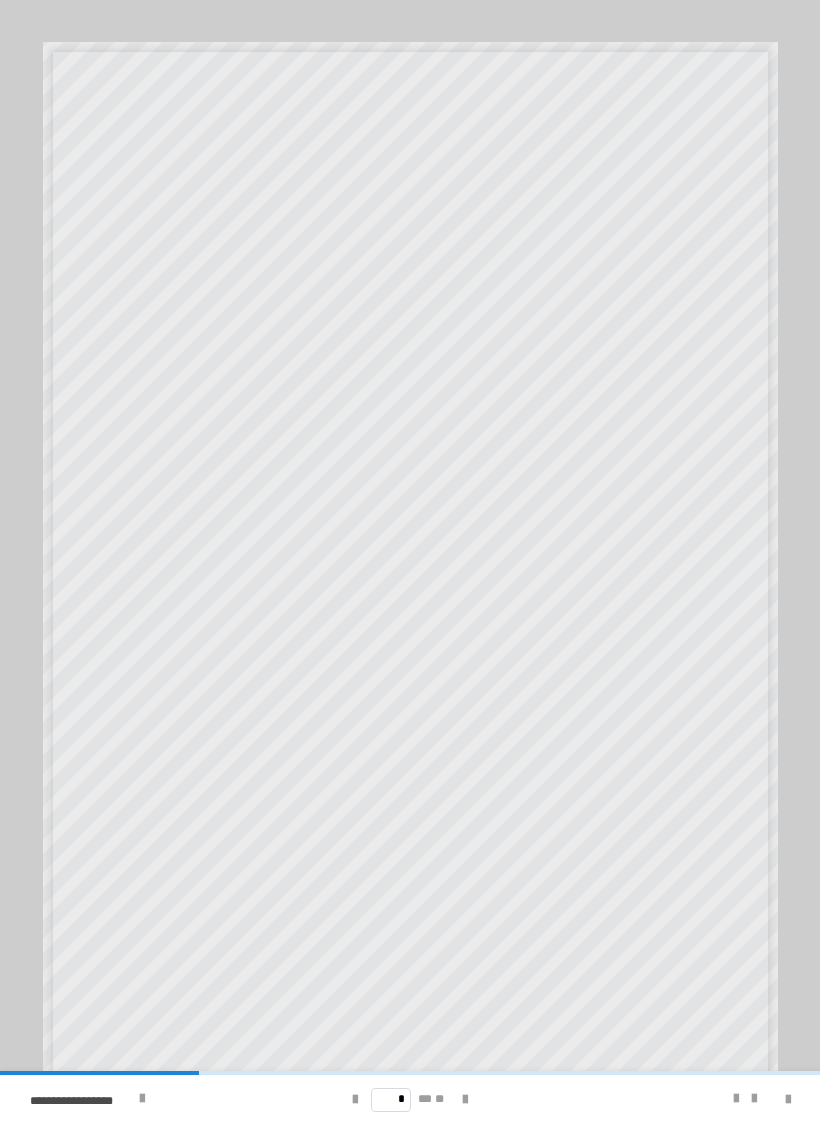 click at bounding box center [355, 1100] 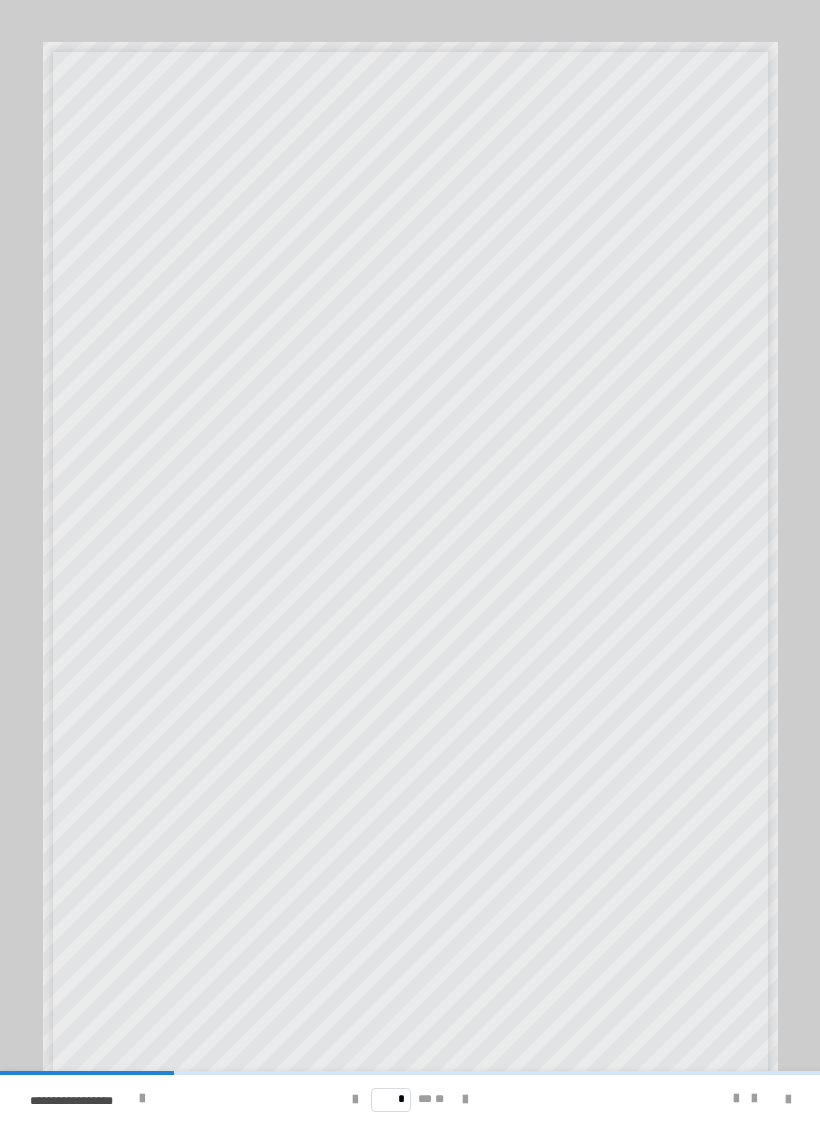 click at bounding box center (355, 1099) 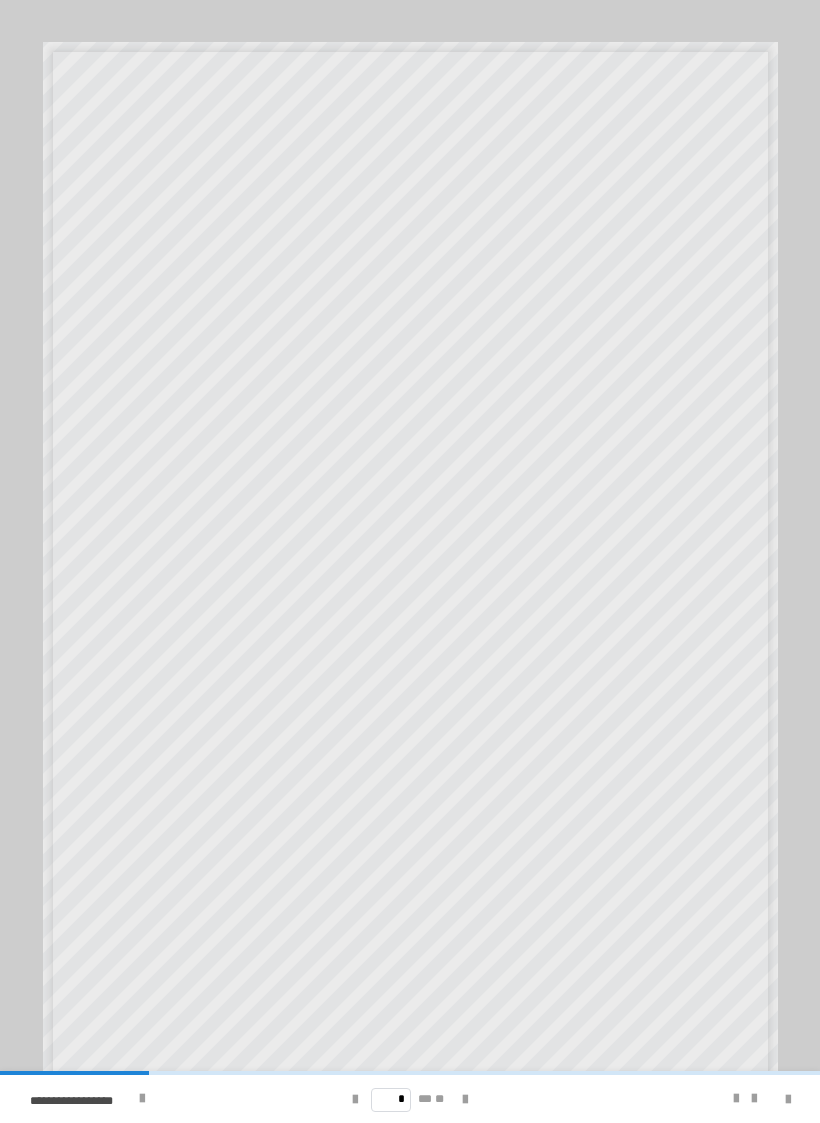click at bounding box center (355, 1100) 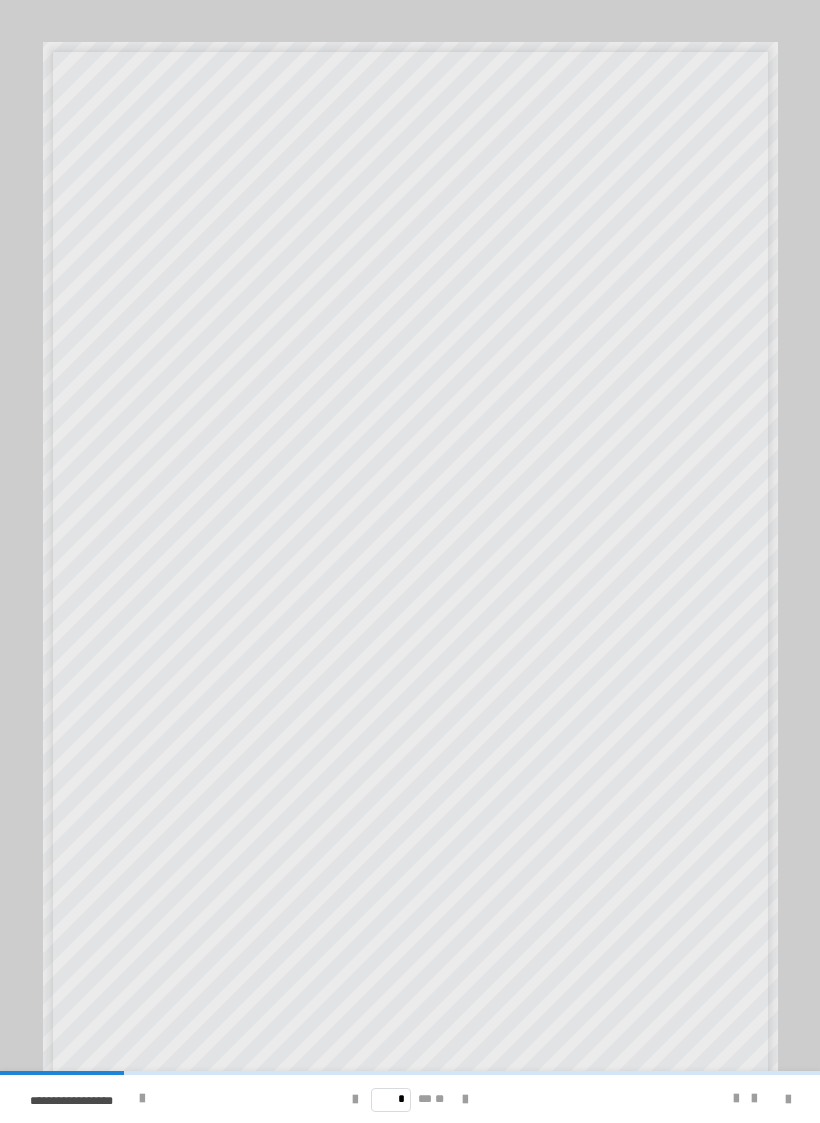 click at bounding box center (355, 1100) 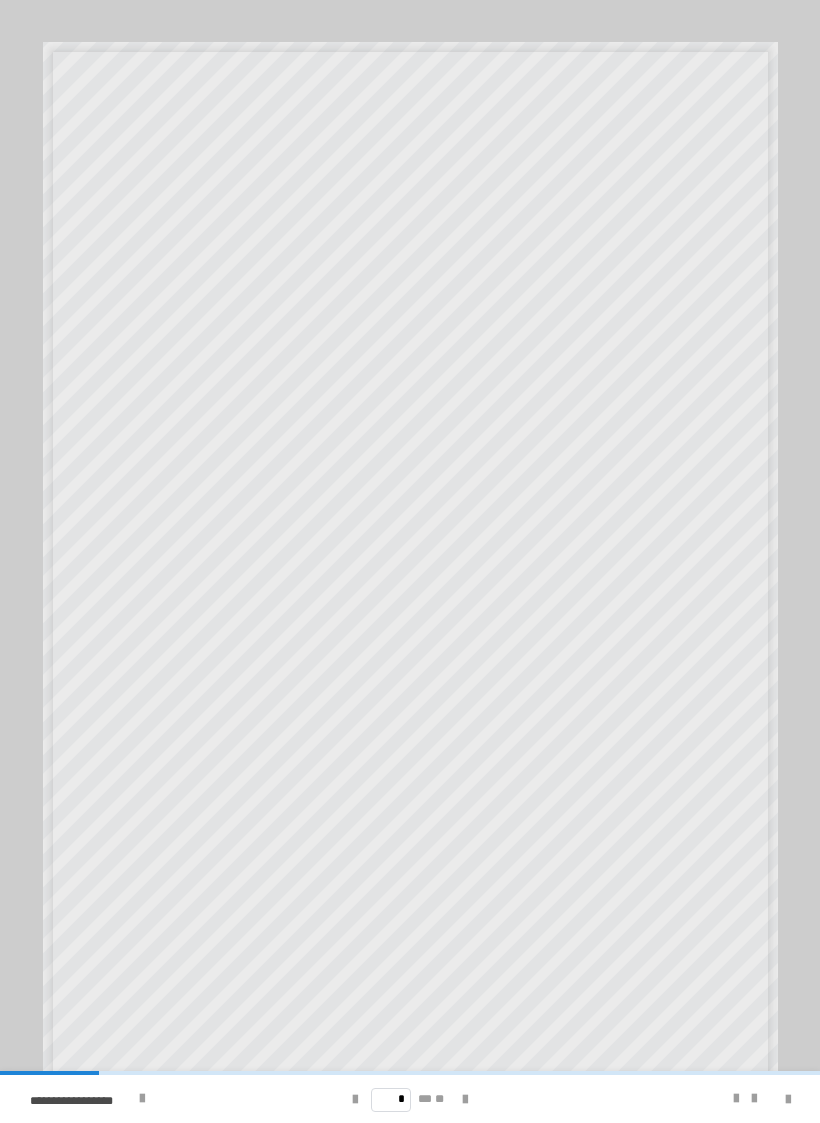 click at bounding box center (355, 1100) 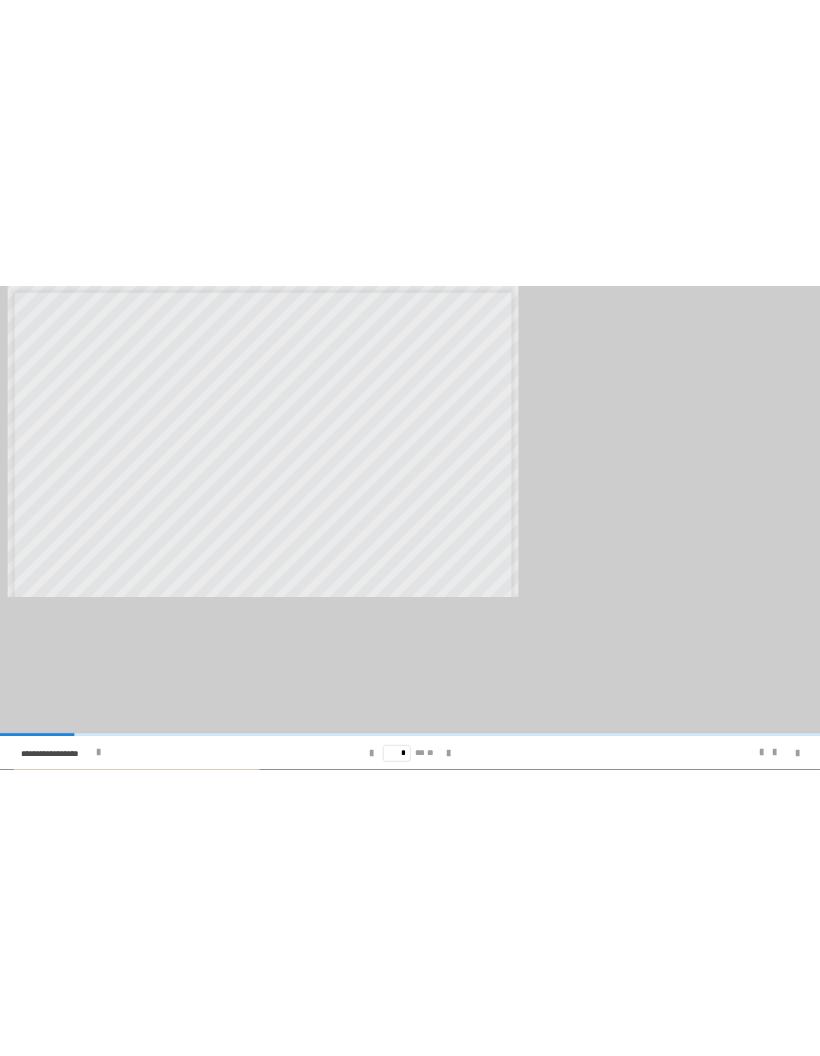 scroll, scrollTop: 304, scrollLeft: 0, axis: vertical 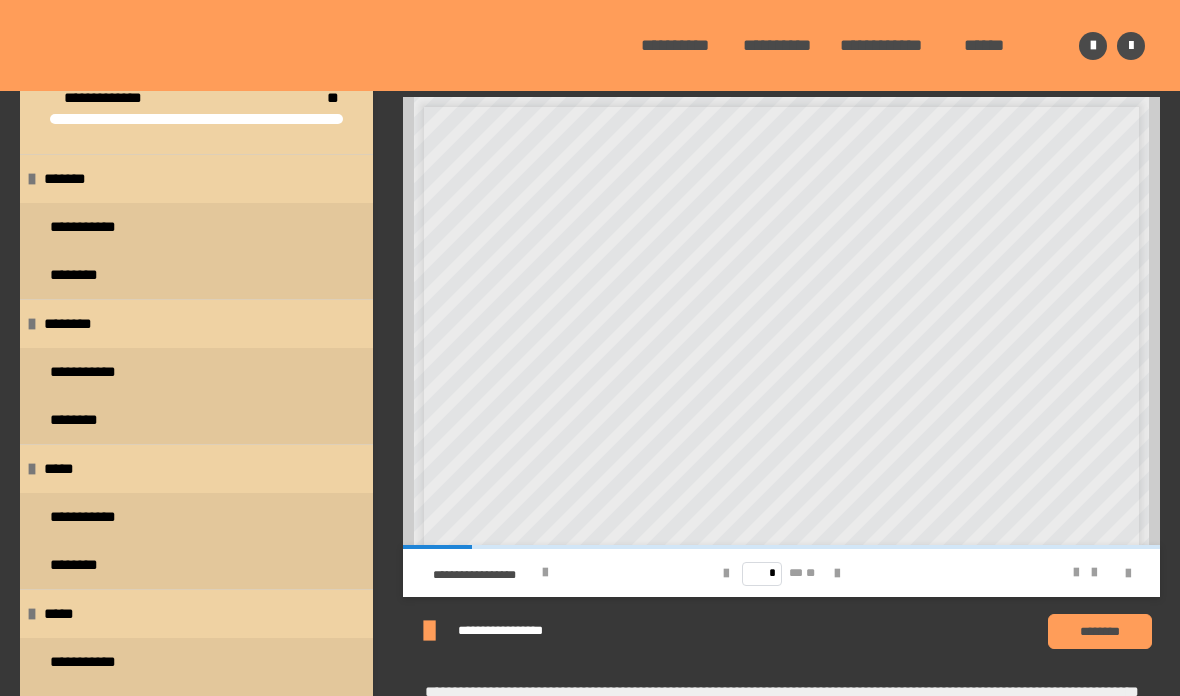 click on "***" at bounding box center [196, 758] 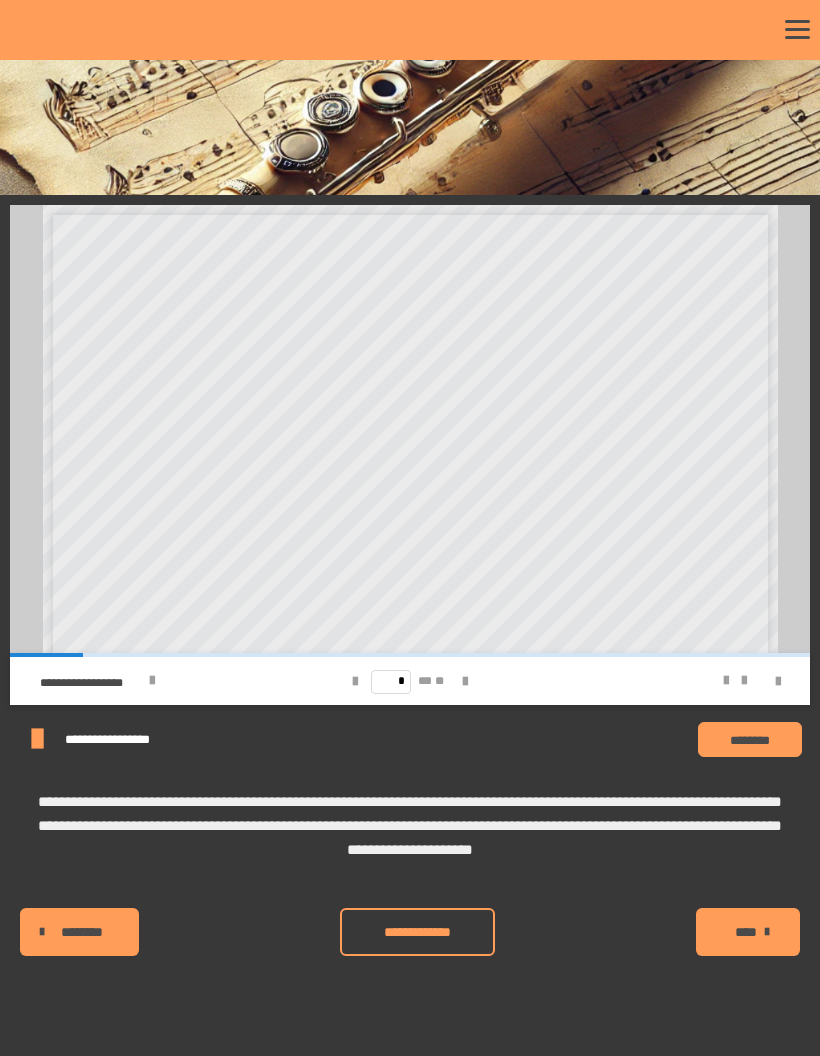 scroll, scrollTop: 66, scrollLeft: 0, axis: vertical 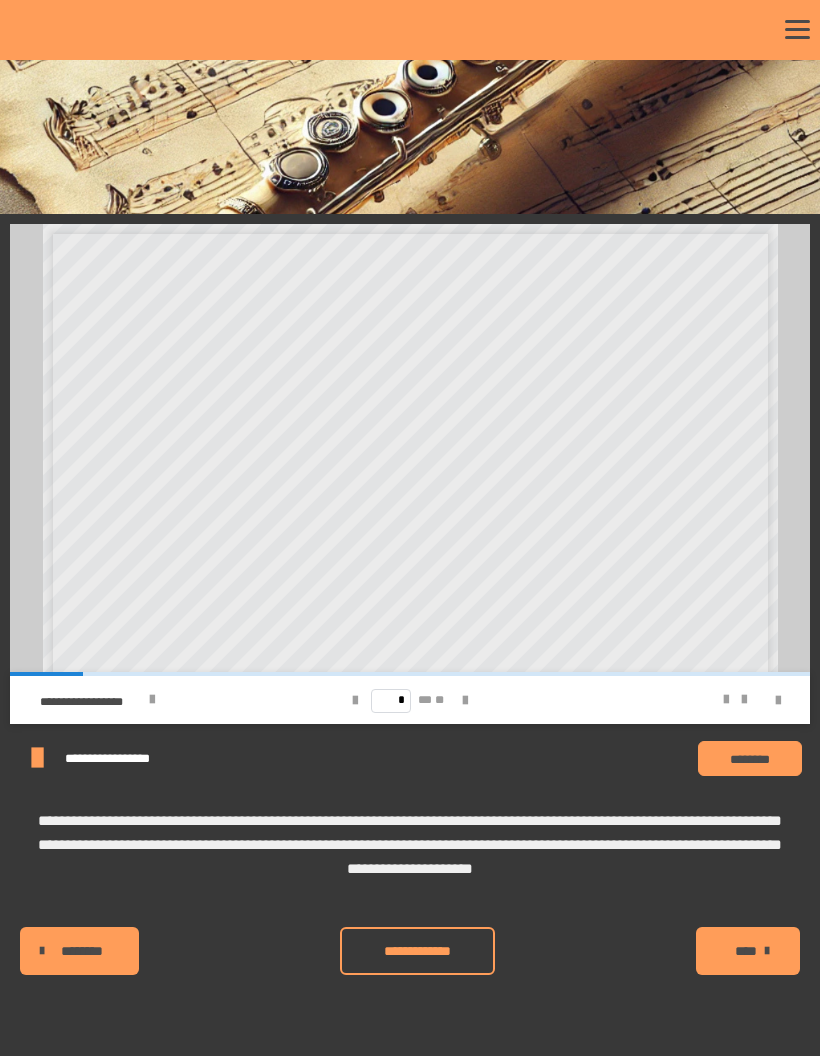 click at bounding box center (778, 701) 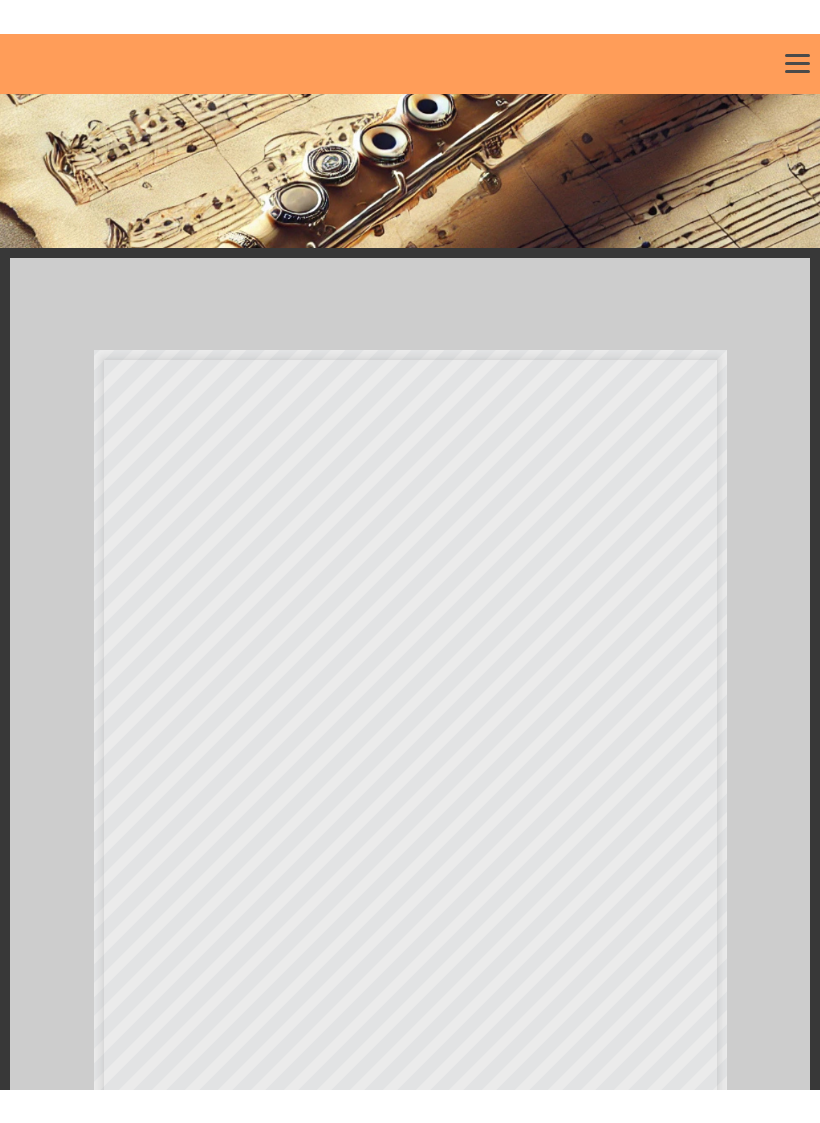 scroll, scrollTop: 24, scrollLeft: 0, axis: vertical 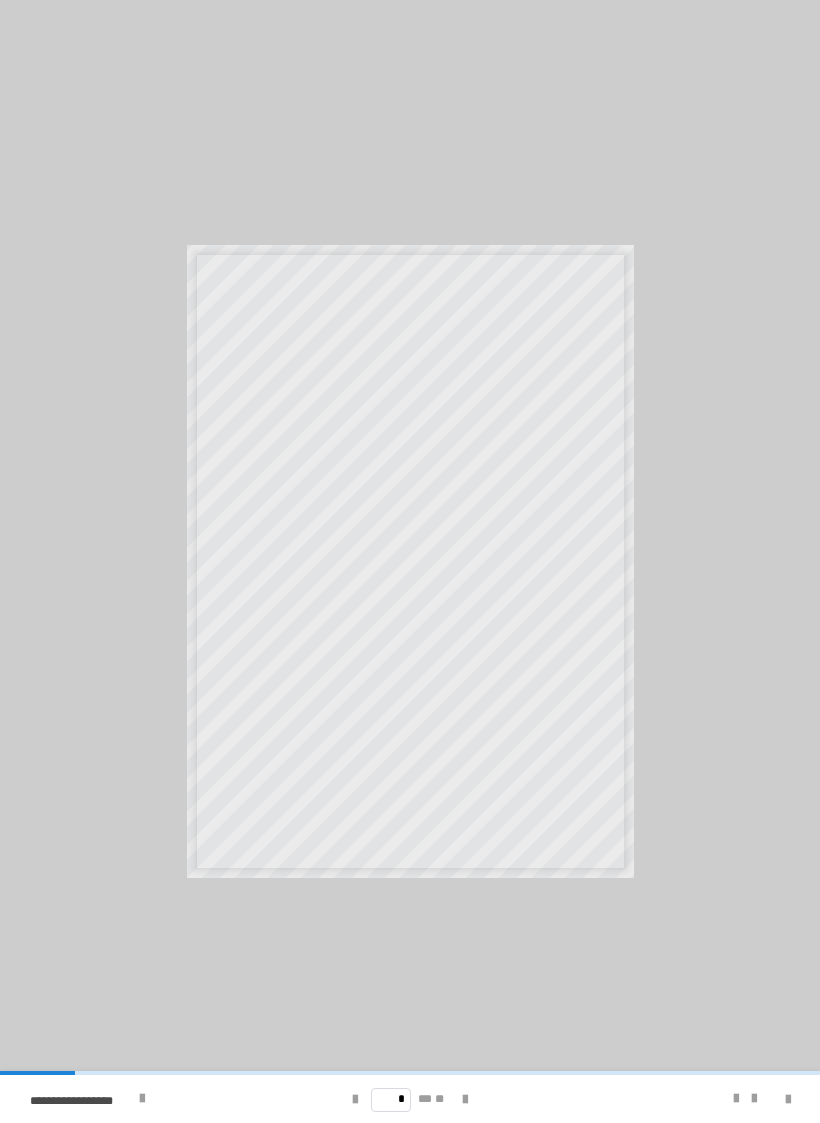 click at bounding box center [355, 1100] 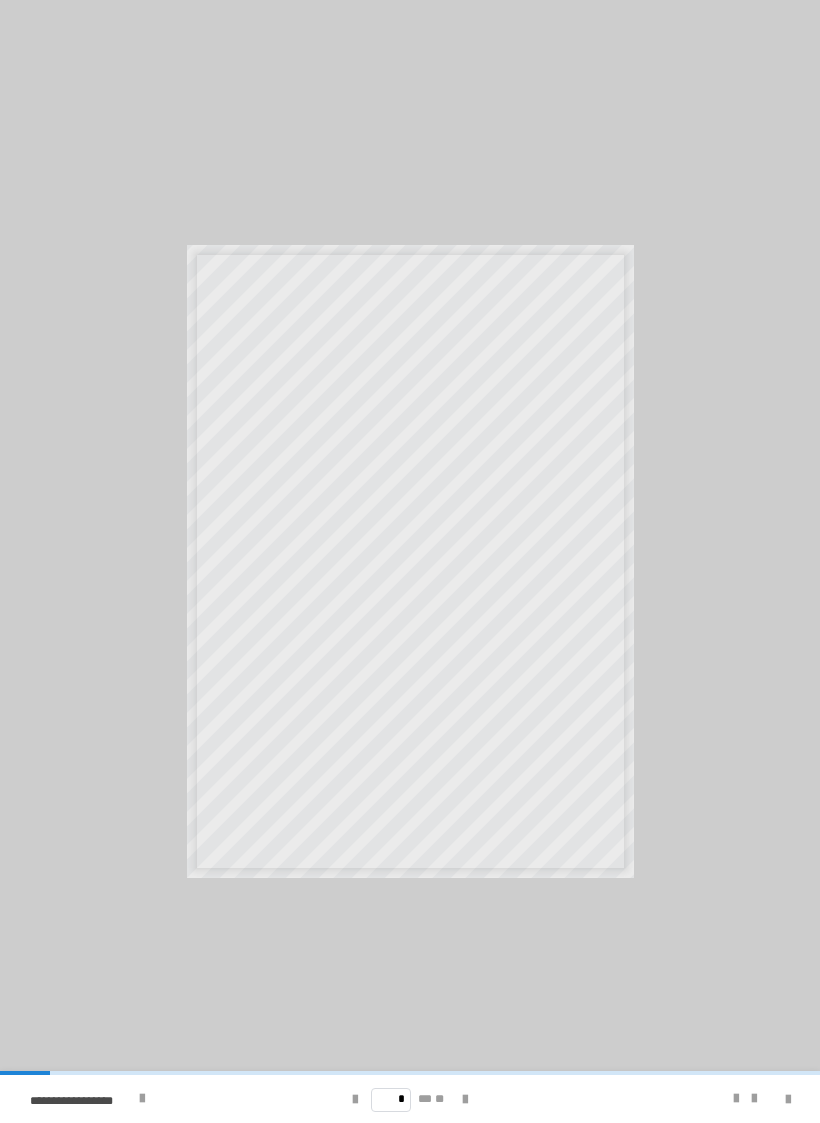 click at bounding box center (355, 1099) 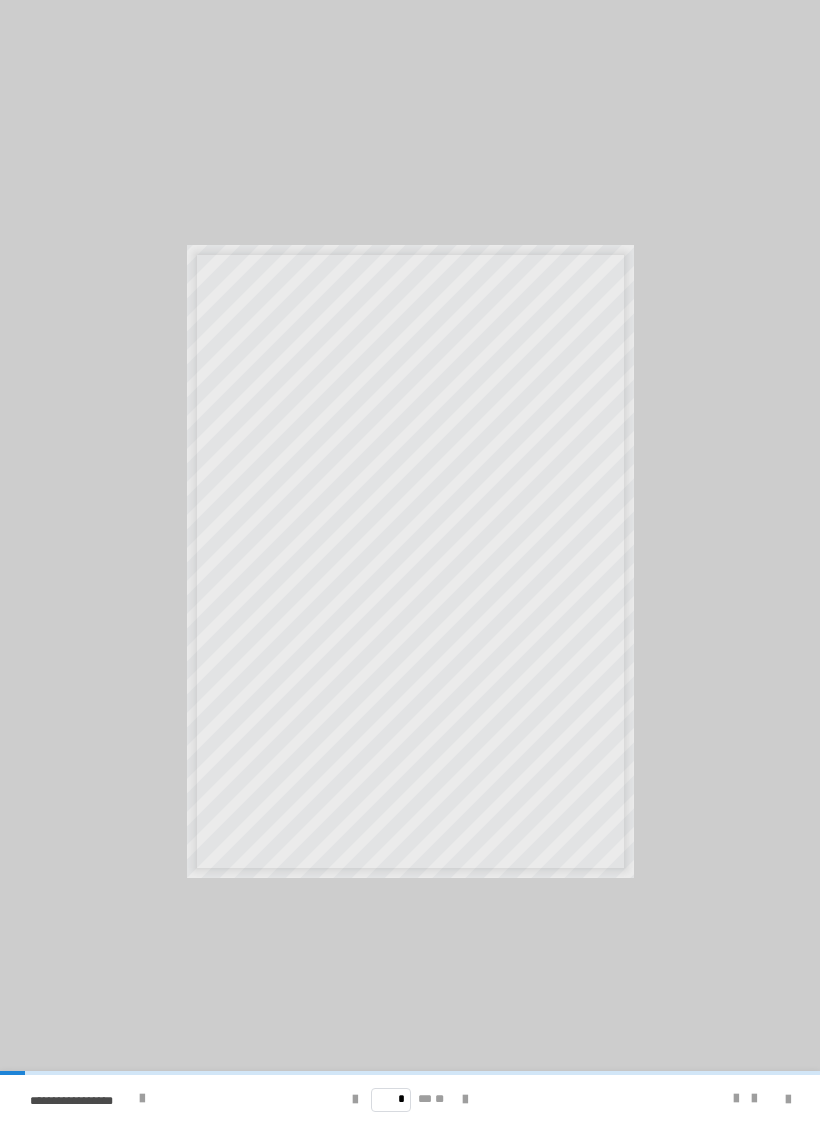 click at bounding box center [465, 1099] 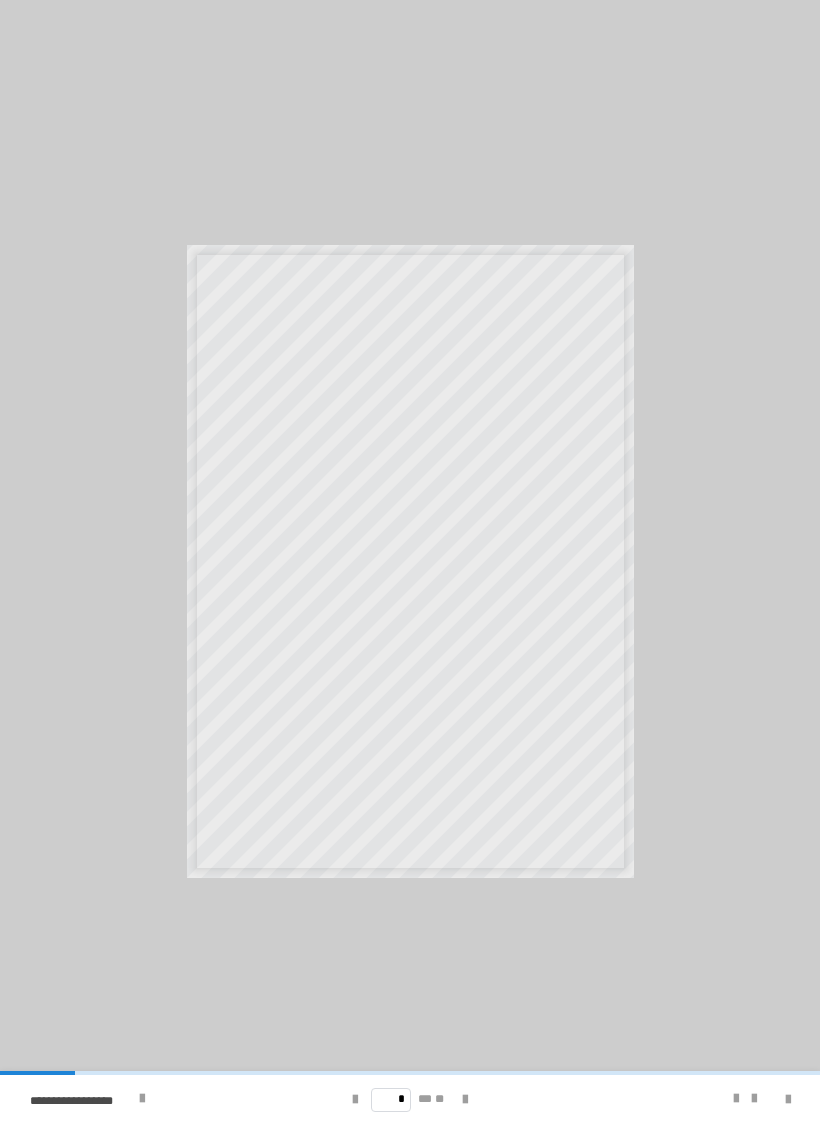 type on "*" 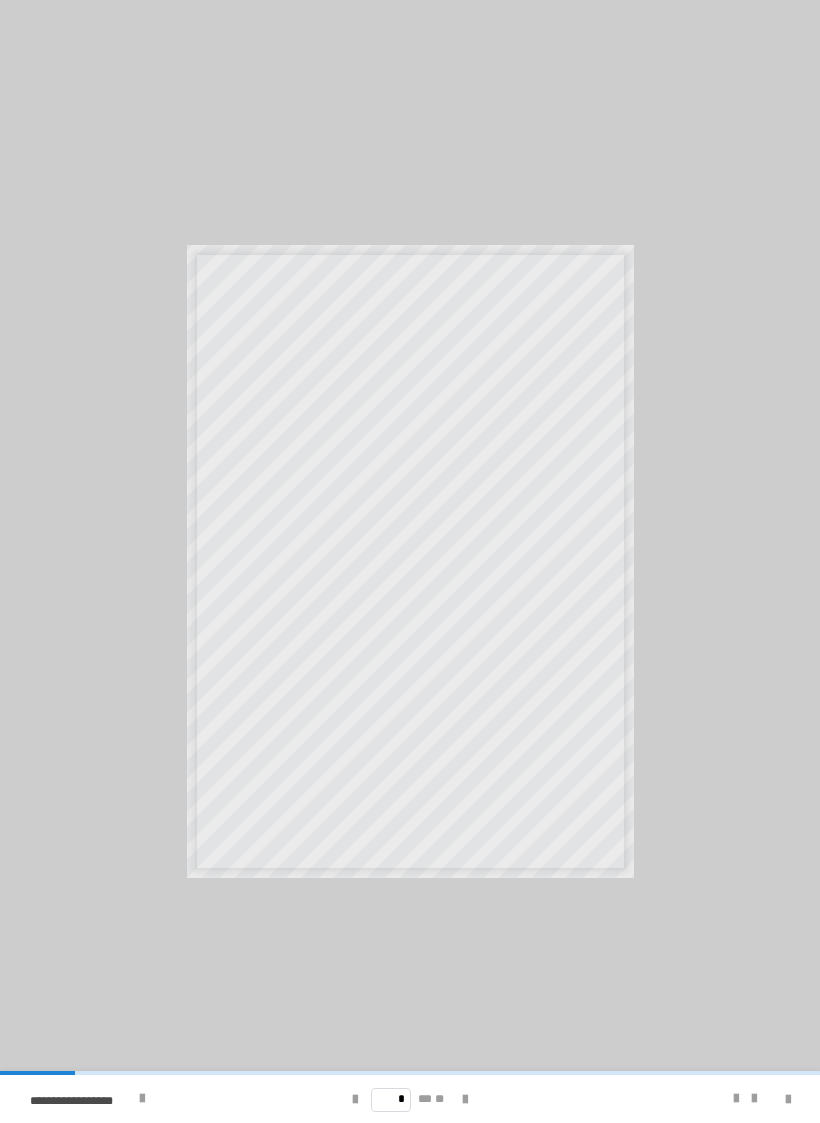 click on "* ** **" at bounding box center [410, 1099] 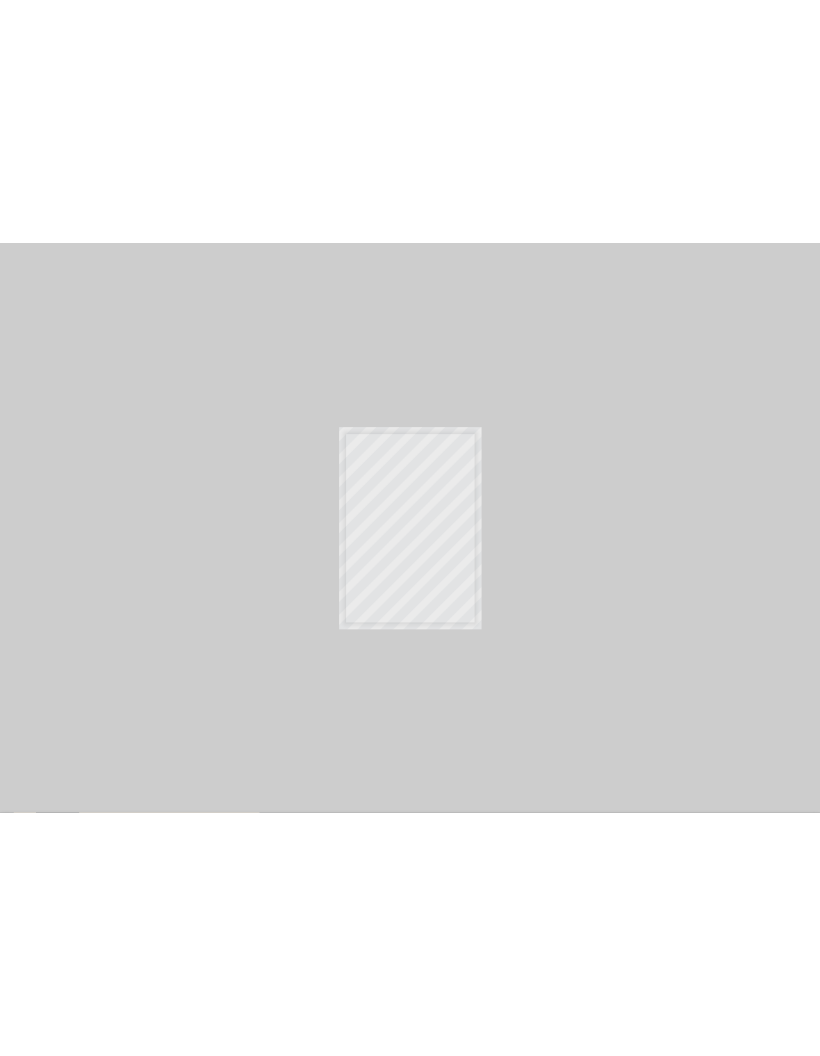 scroll, scrollTop: 22, scrollLeft: 0, axis: vertical 